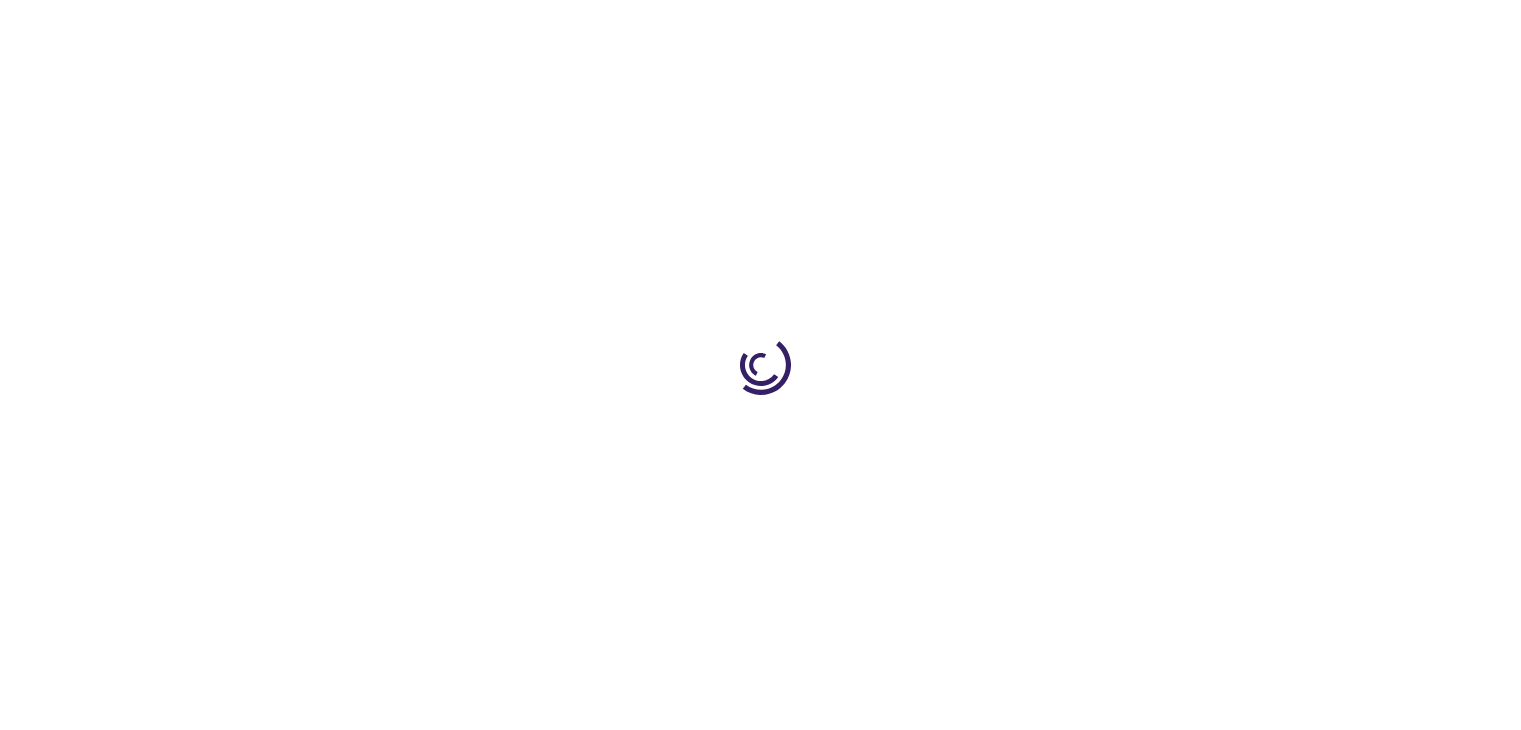 scroll, scrollTop: 0, scrollLeft: 0, axis: both 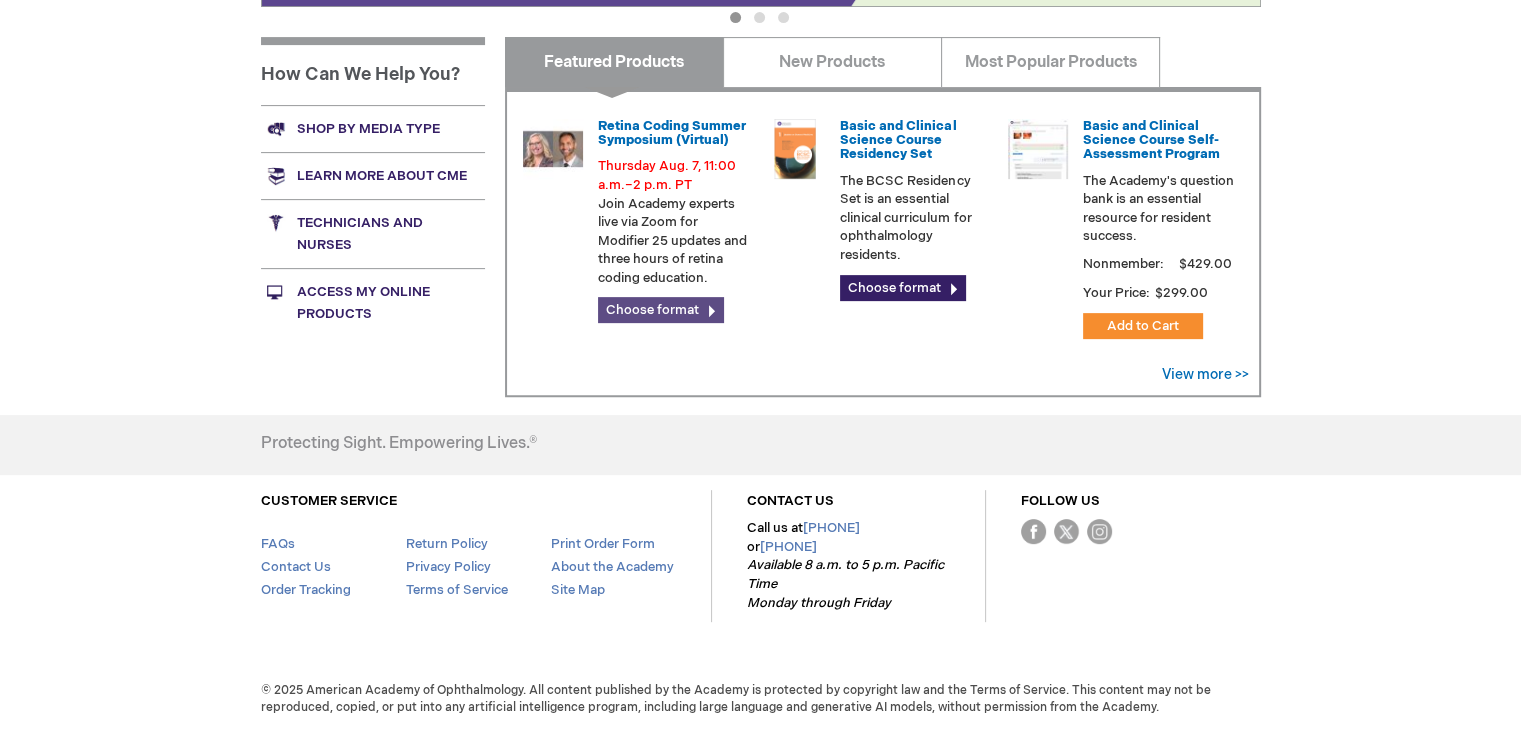 click on "Choose format" at bounding box center [661, 310] 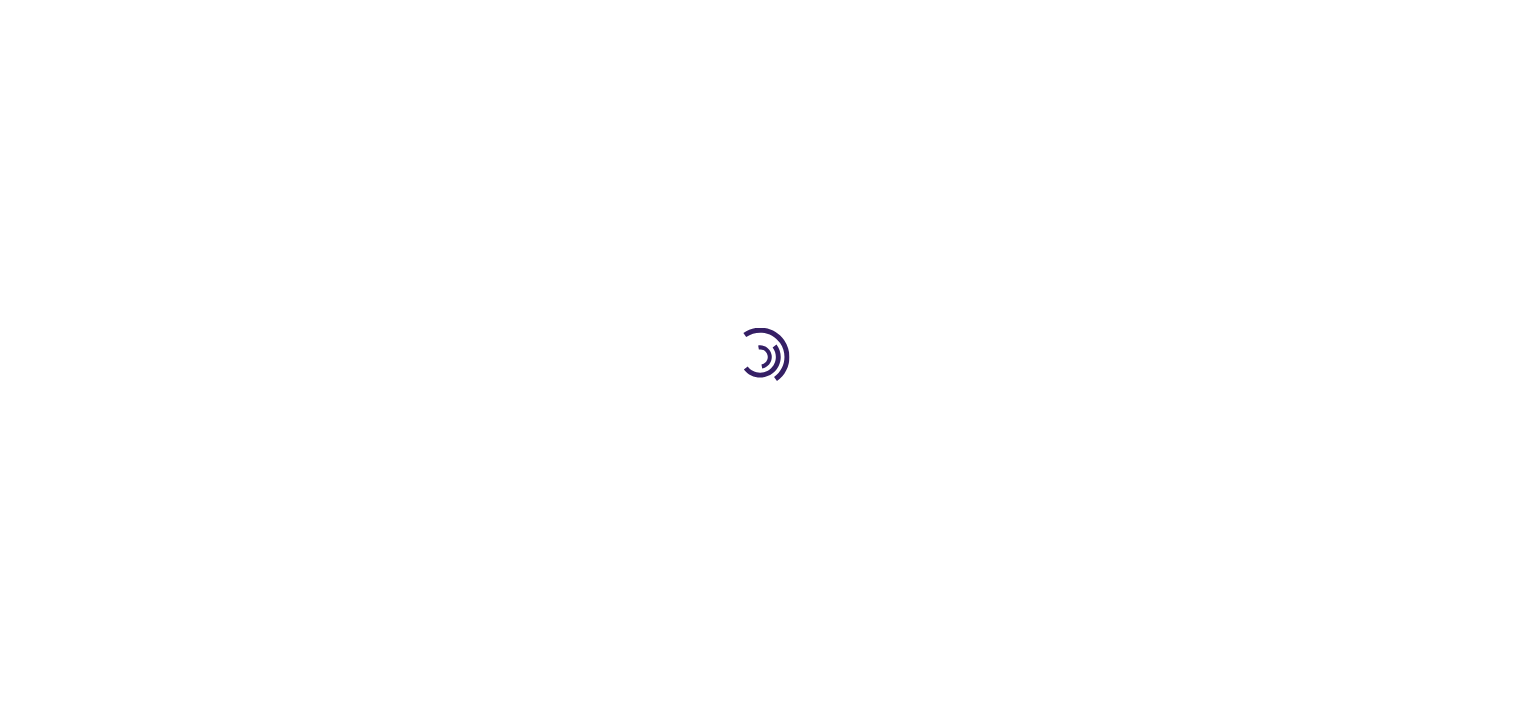 scroll, scrollTop: 0, scrollLeft: 0, axis: both 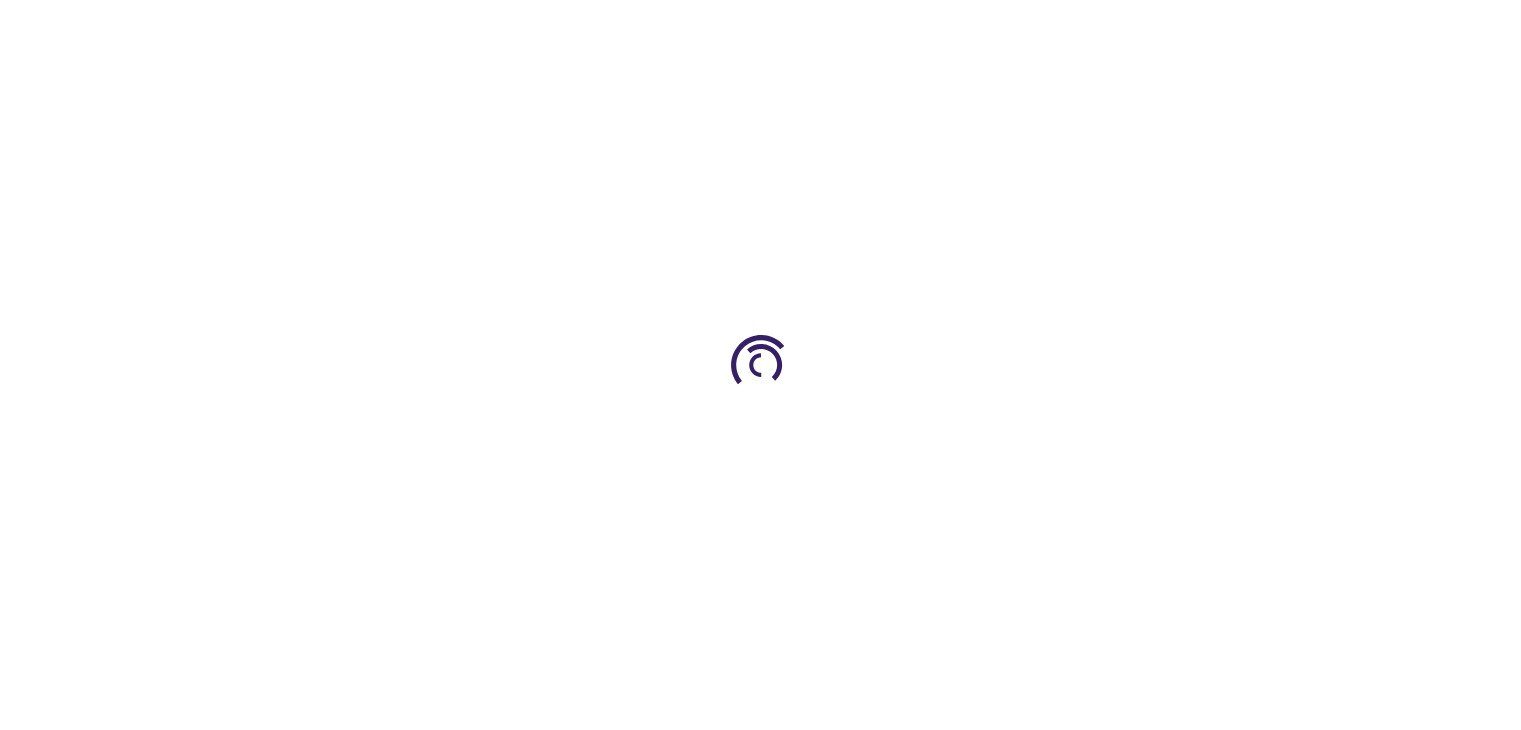 type on "0" 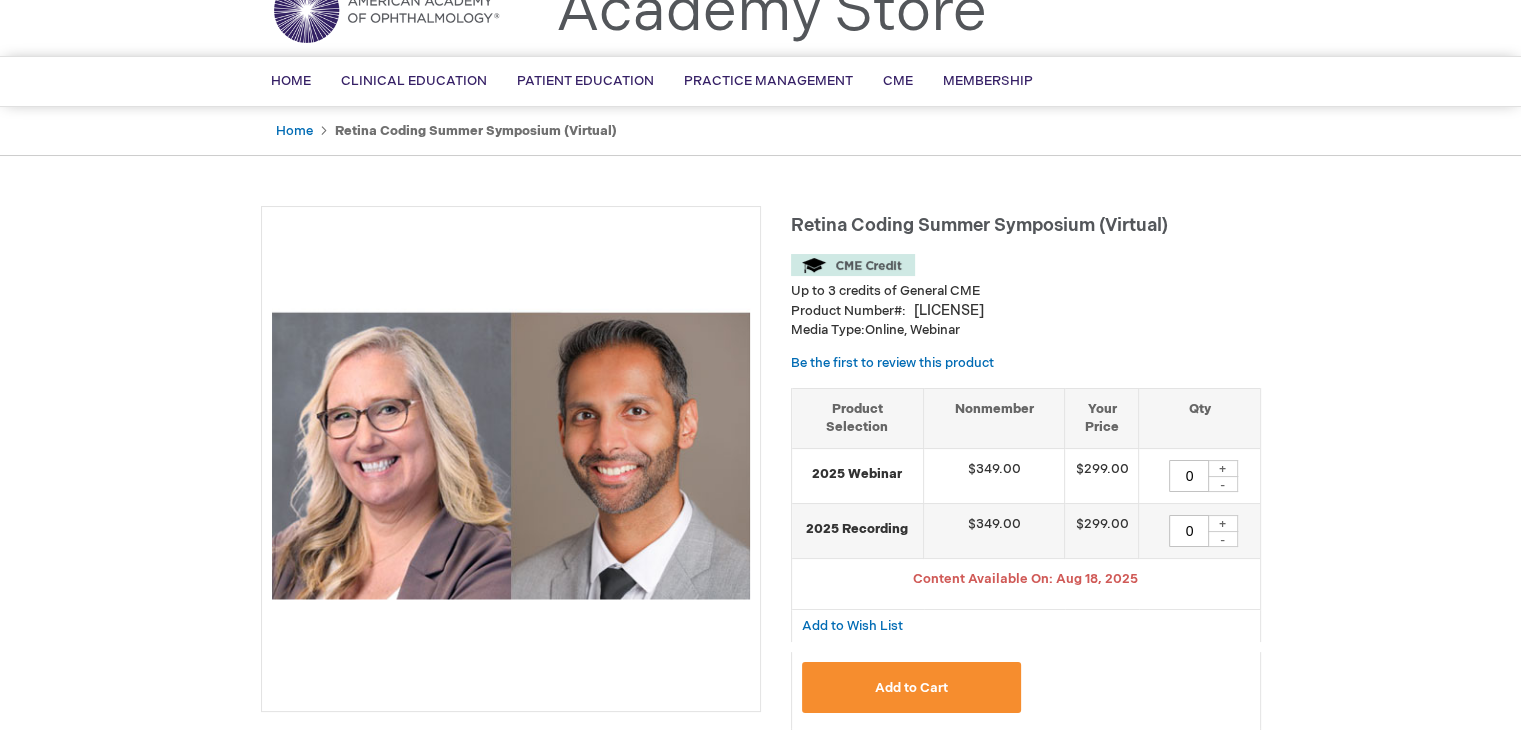 scroll, scrollTop: 100, scrollLeft: 0, axis: vertical 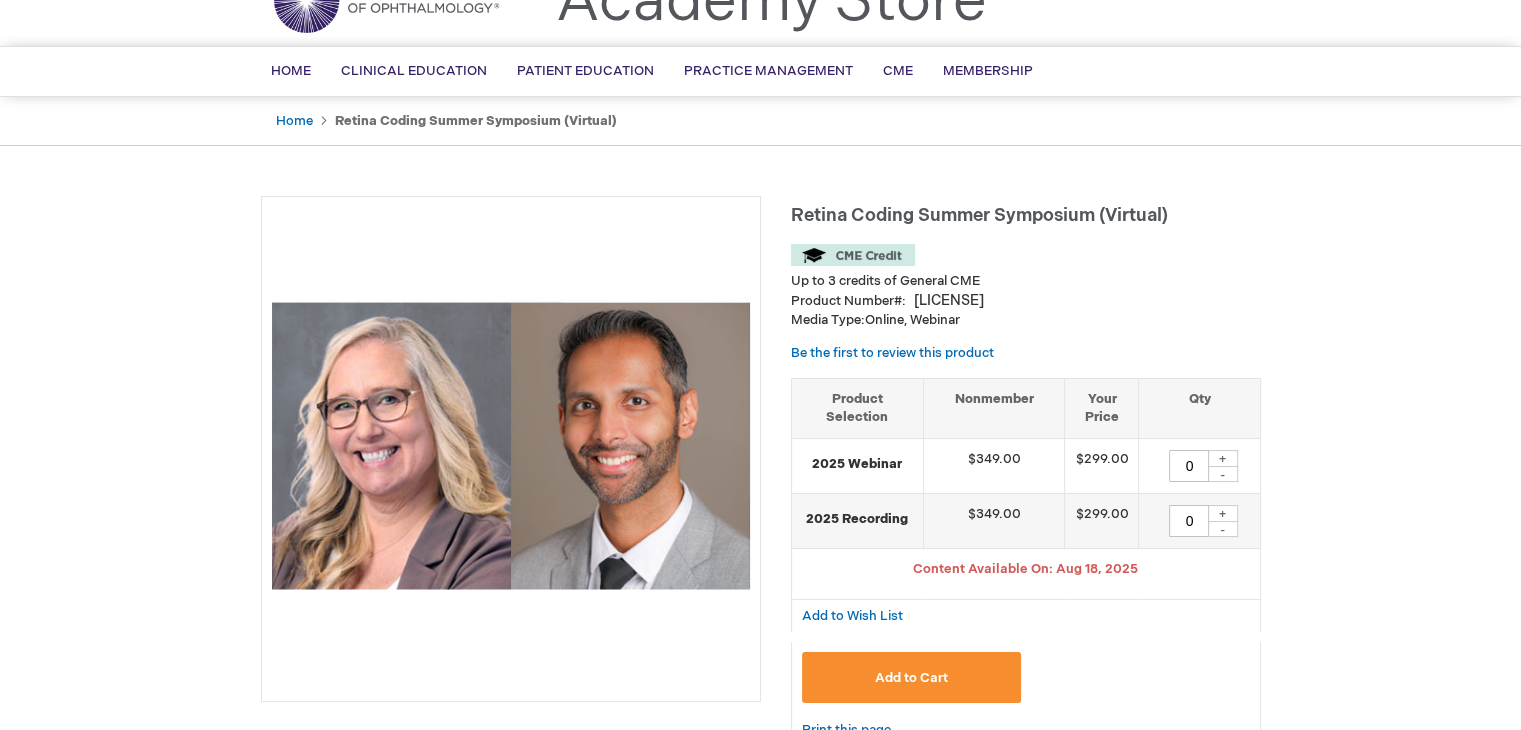 click on "+" at bounding box center [1223, 513] 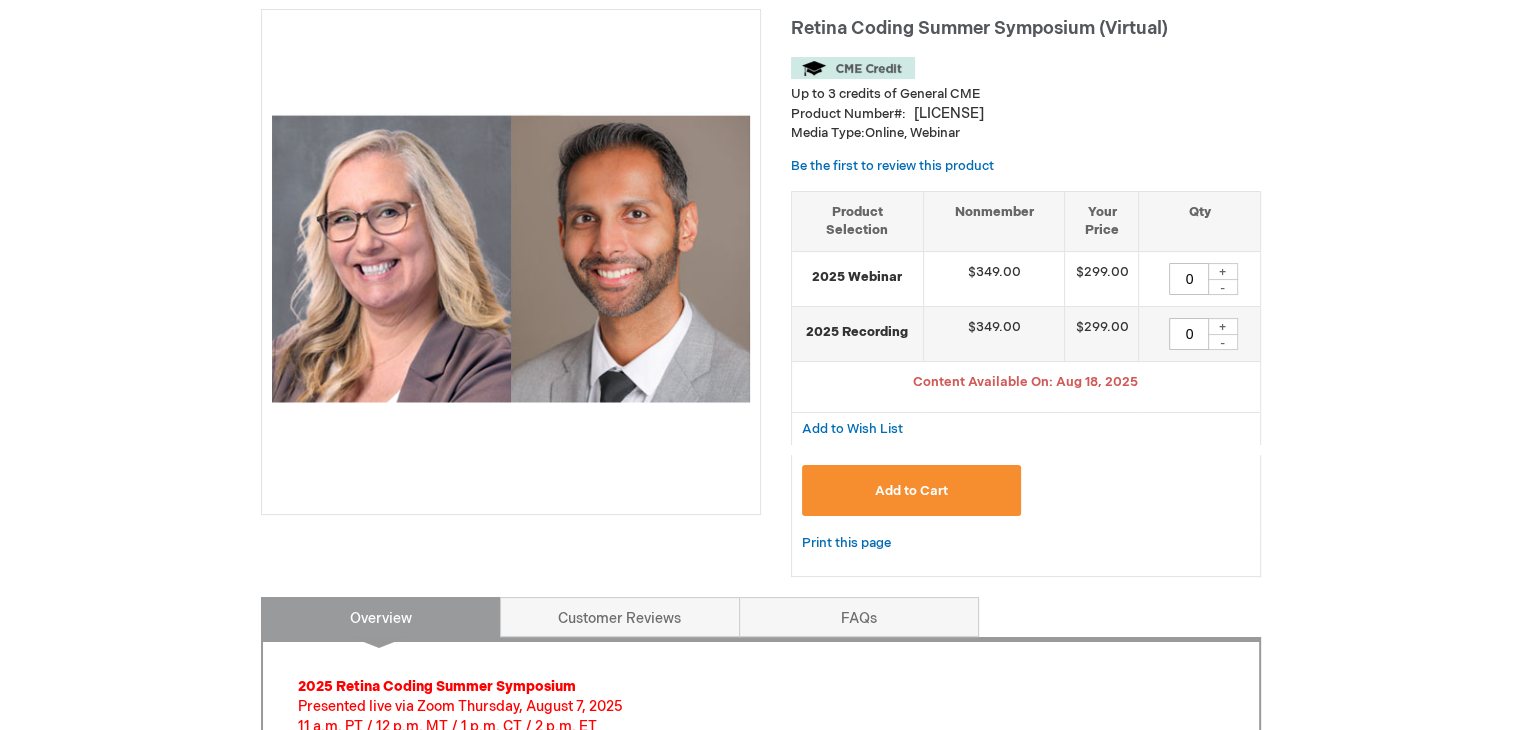 scroll, scrollTop: 300, scrollLeft: 0, axis: vertical 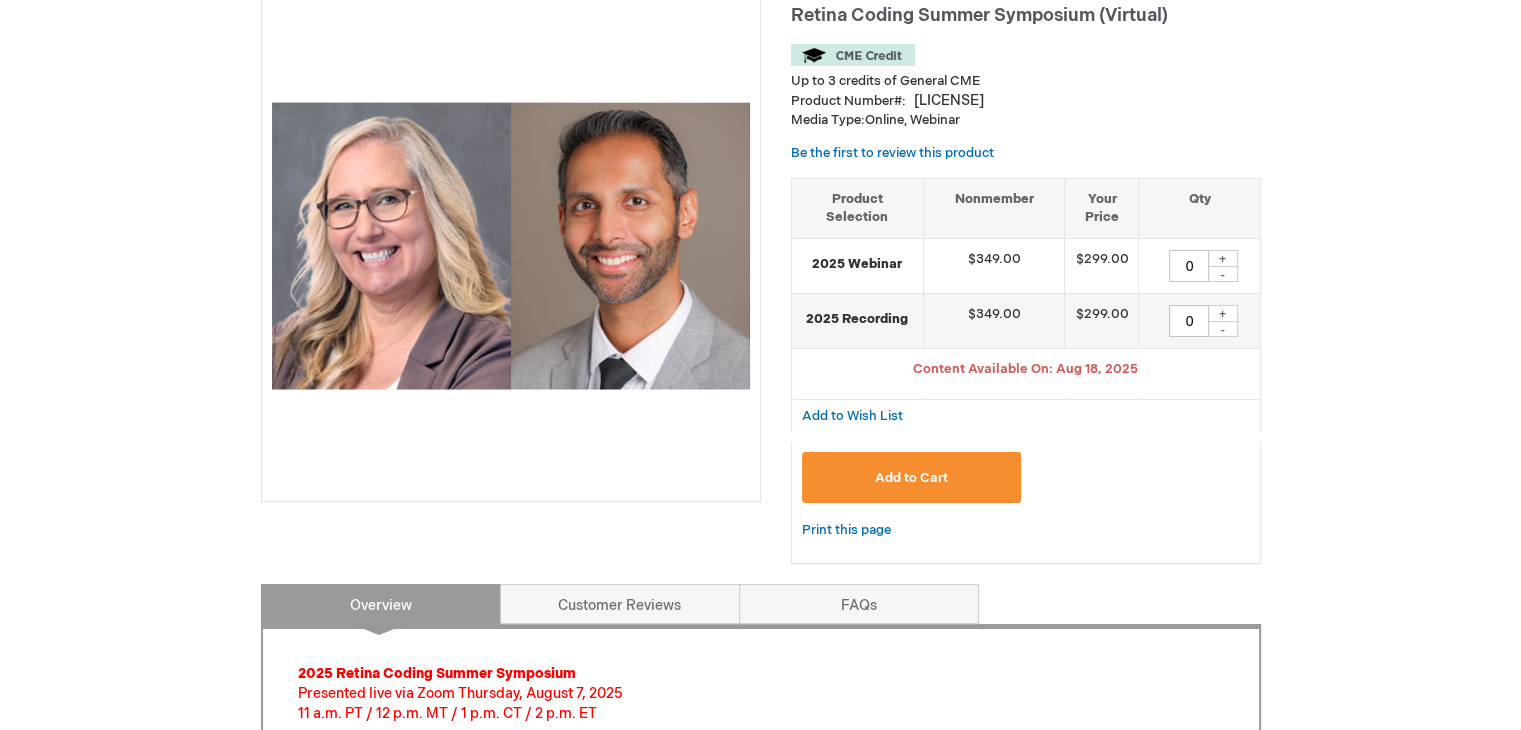 click on "+" at bounding box center [1223, 313] 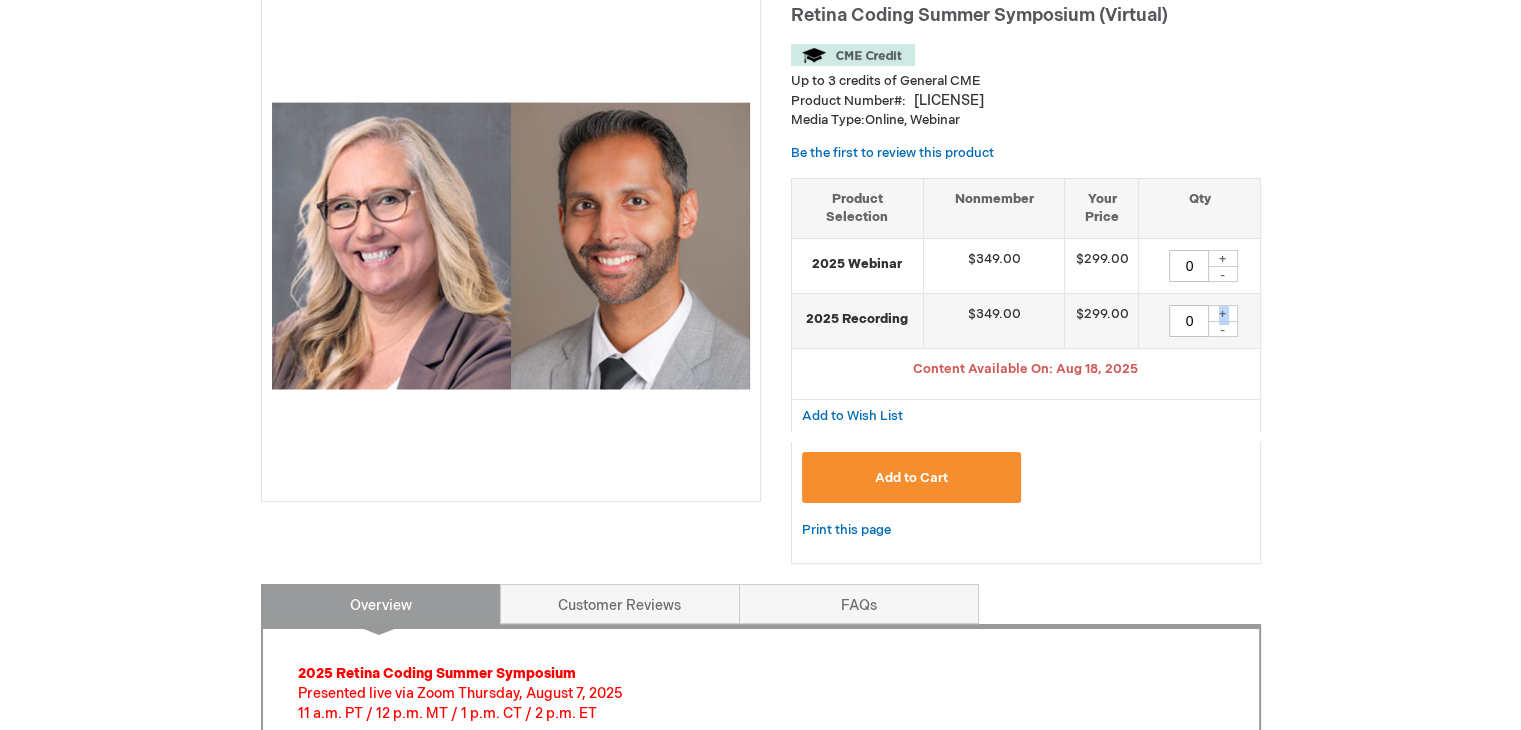 click on "+" at bounding box center (1223, 313) 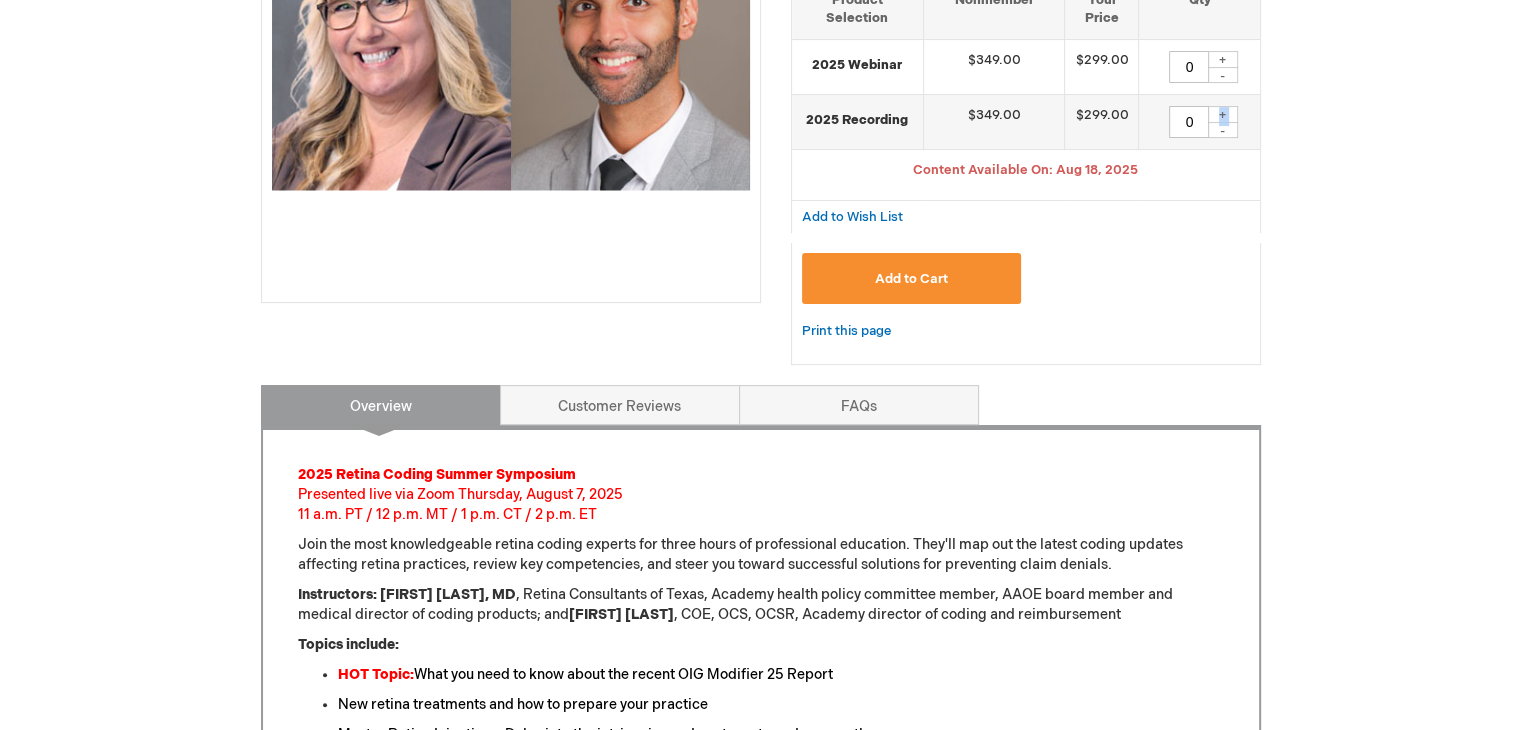 scroll, scrollTop: 500, scrollLeft: 0, axis: vertical 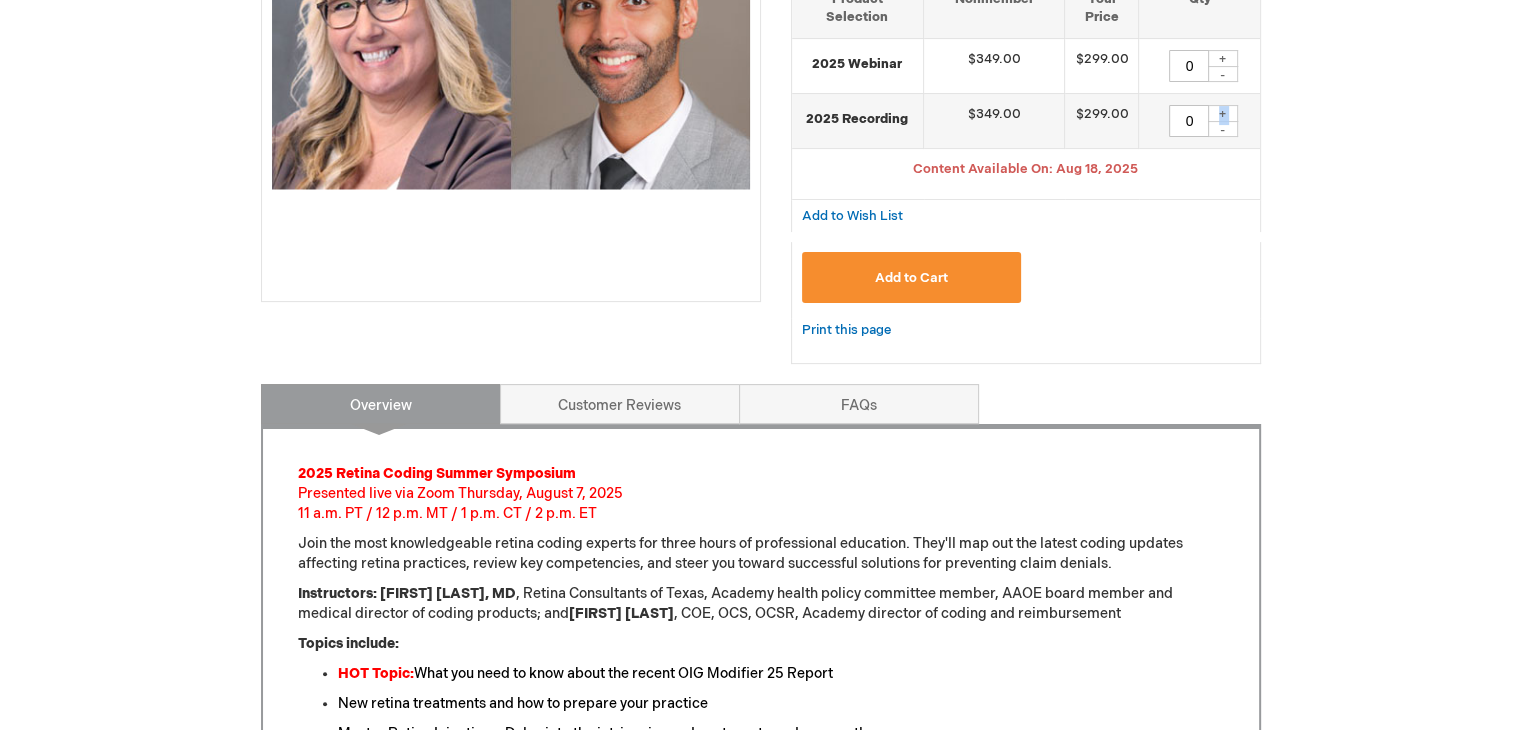 click on "Add to Cart" at bounding box center (912, 277) 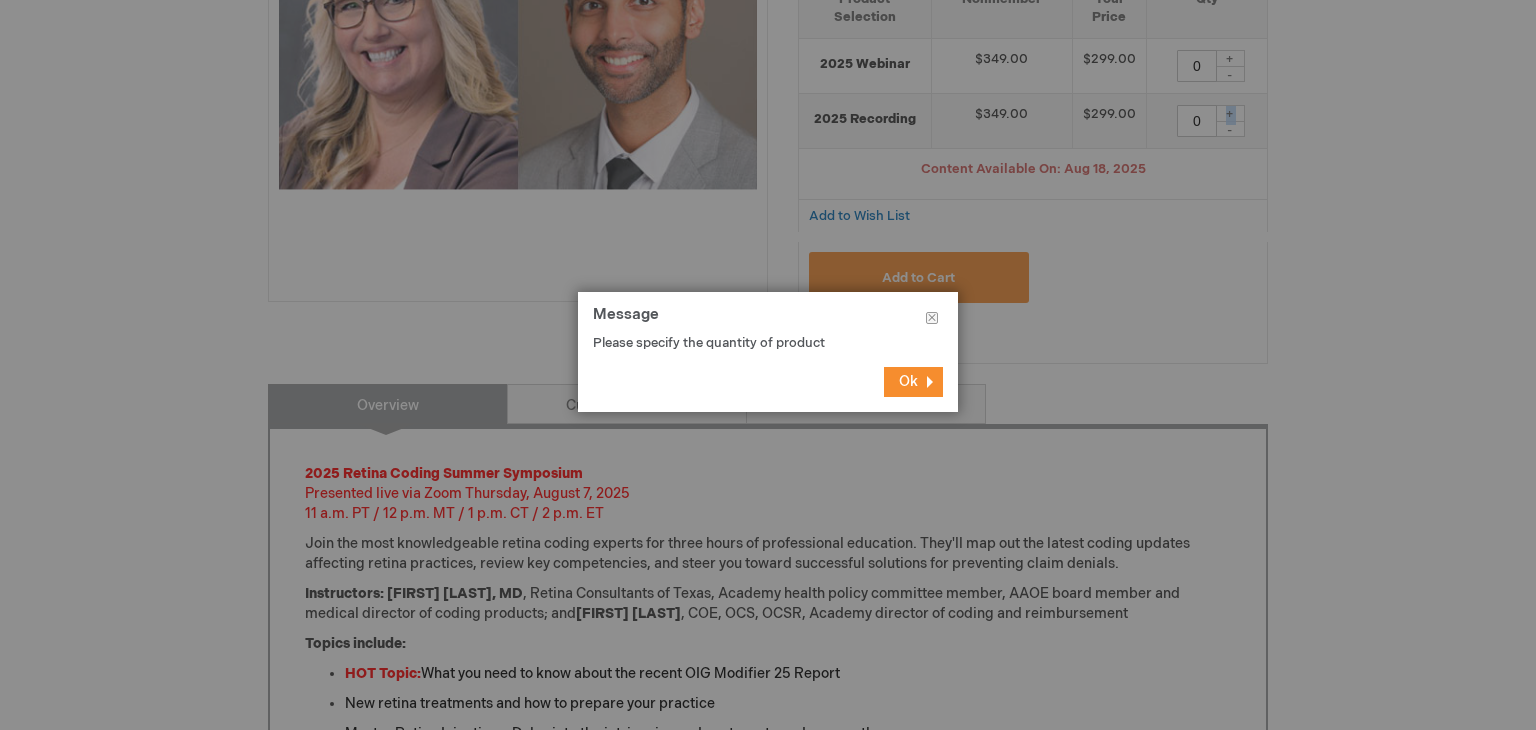 click on "Ok" at bounding box center [913, 382] 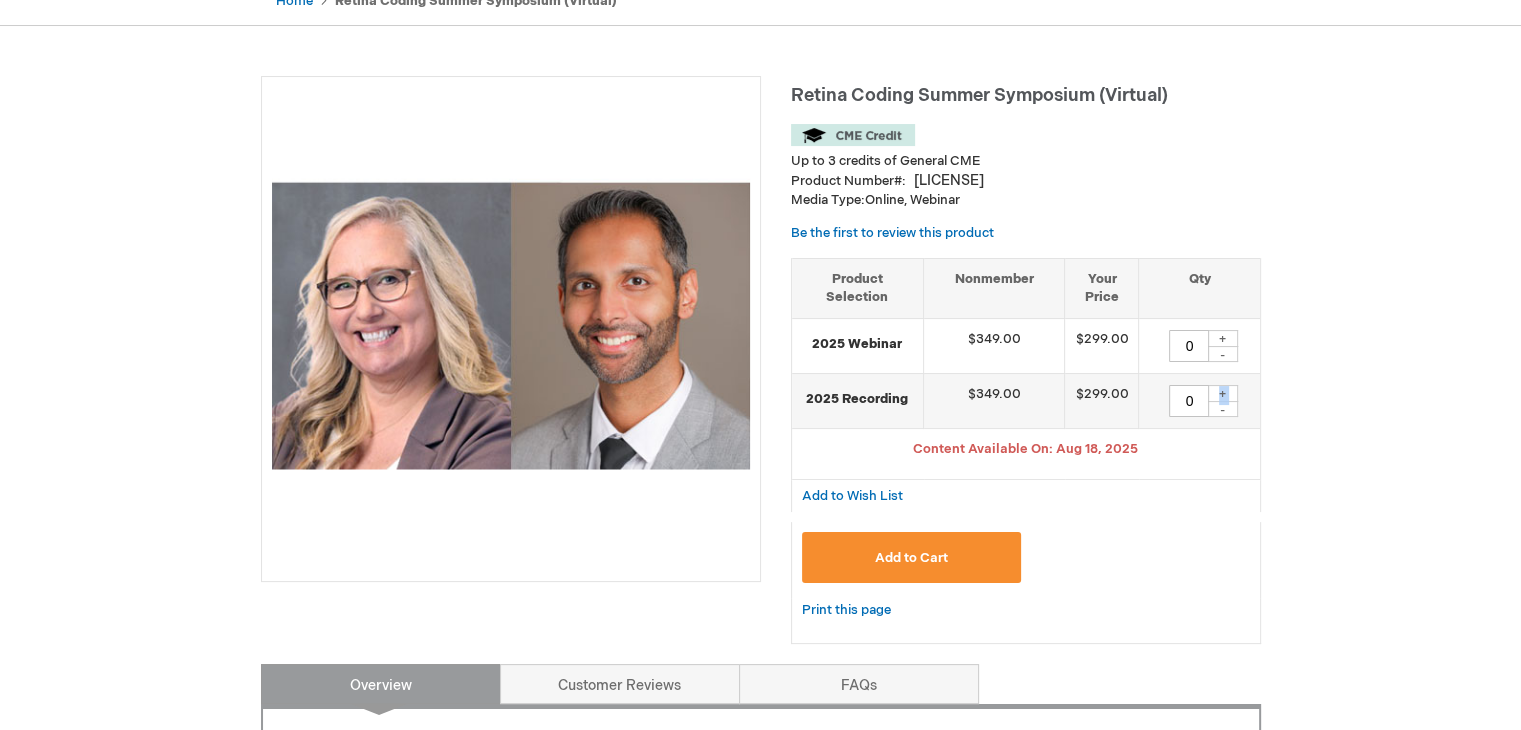 scroll, scrollTop: 300, scrollLeft: 0, axis: vertical 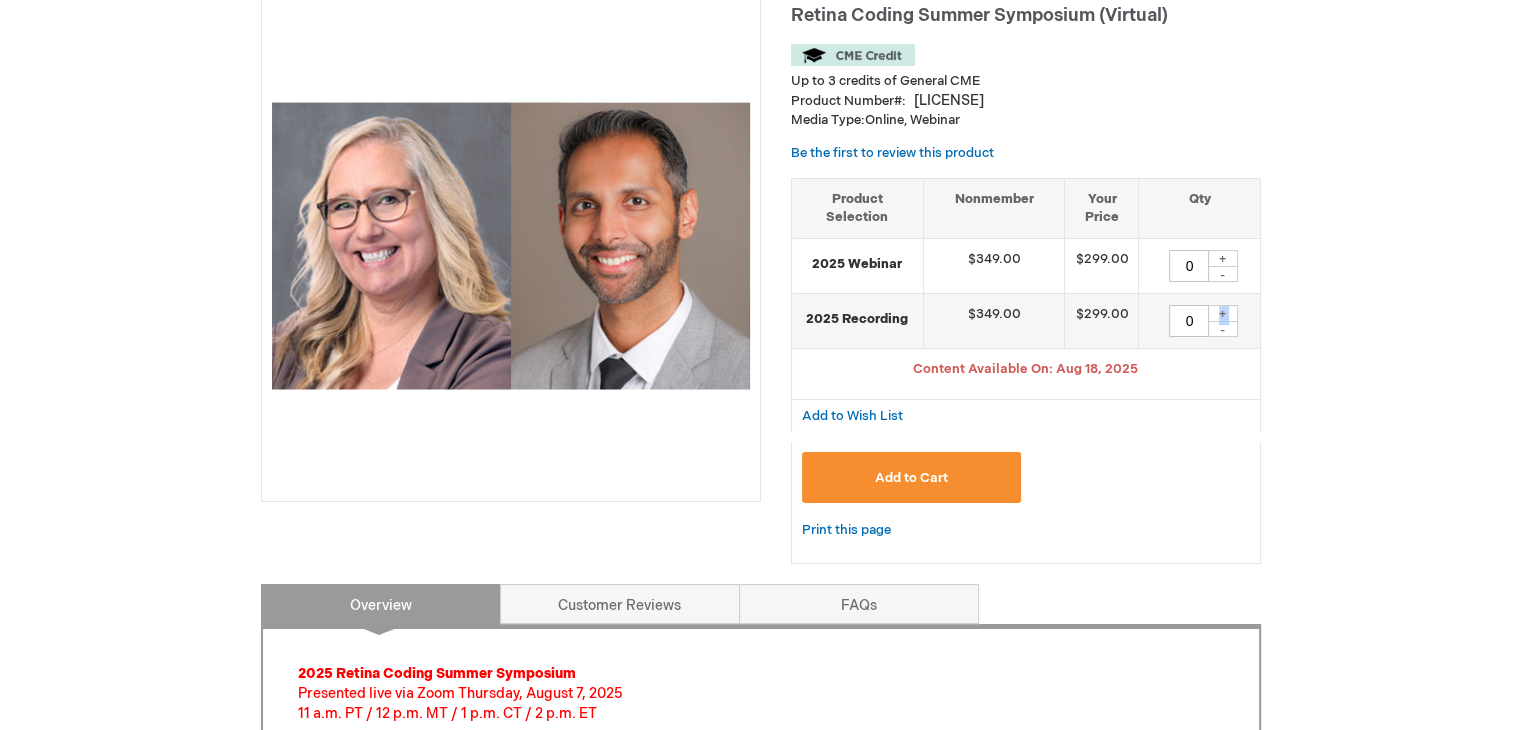 click on "+" at bounding box center [1223, 313] 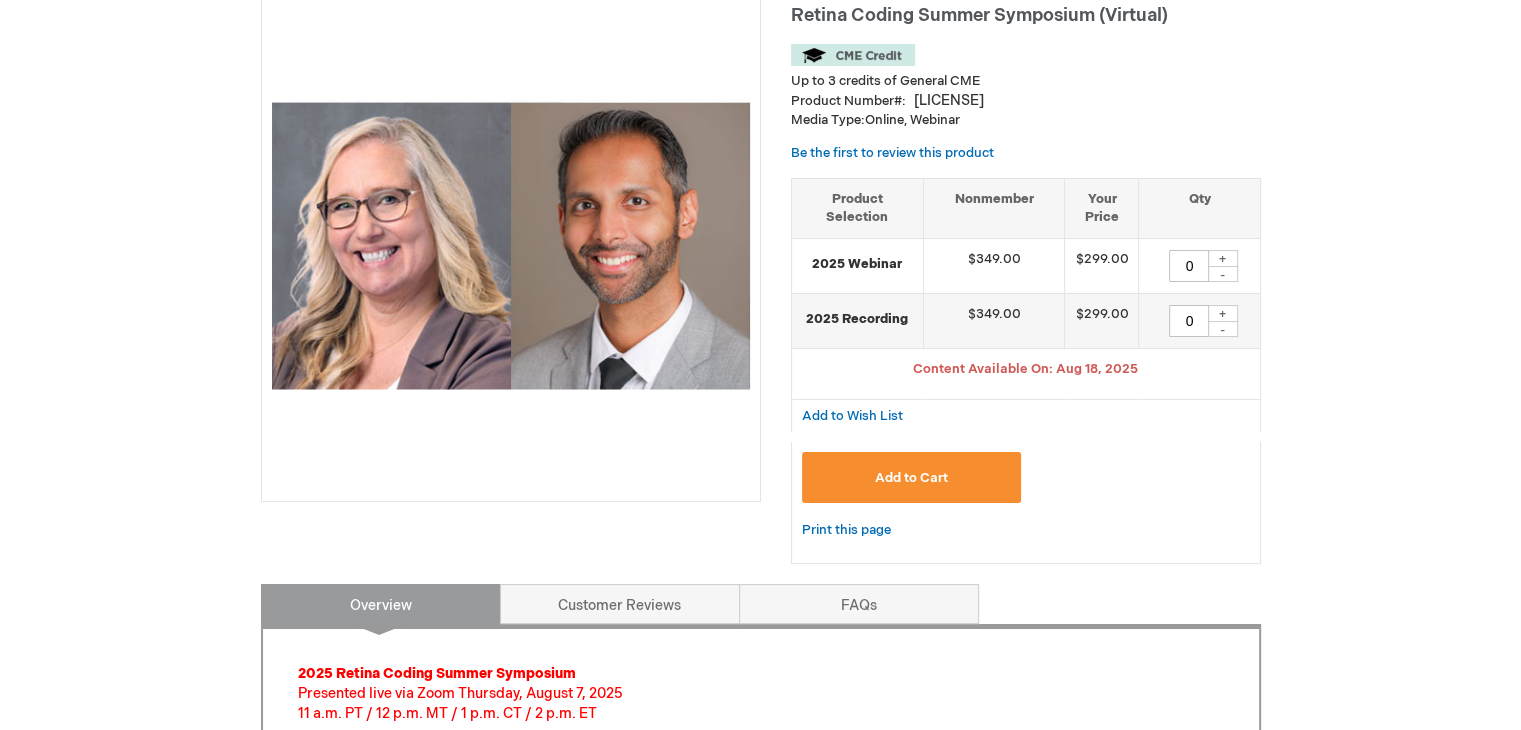 click on "+" at bounding box center (1223, 313) 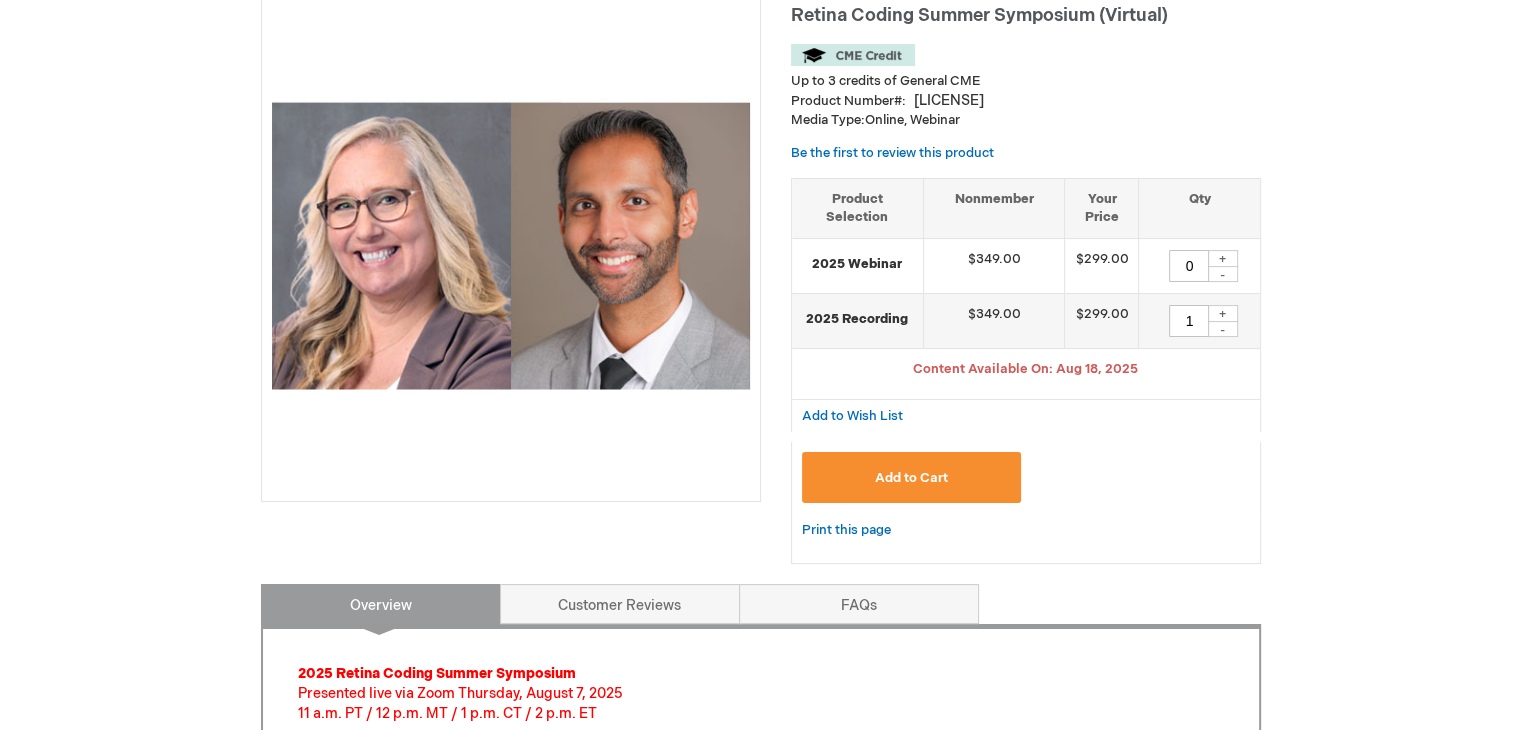 type on "1" 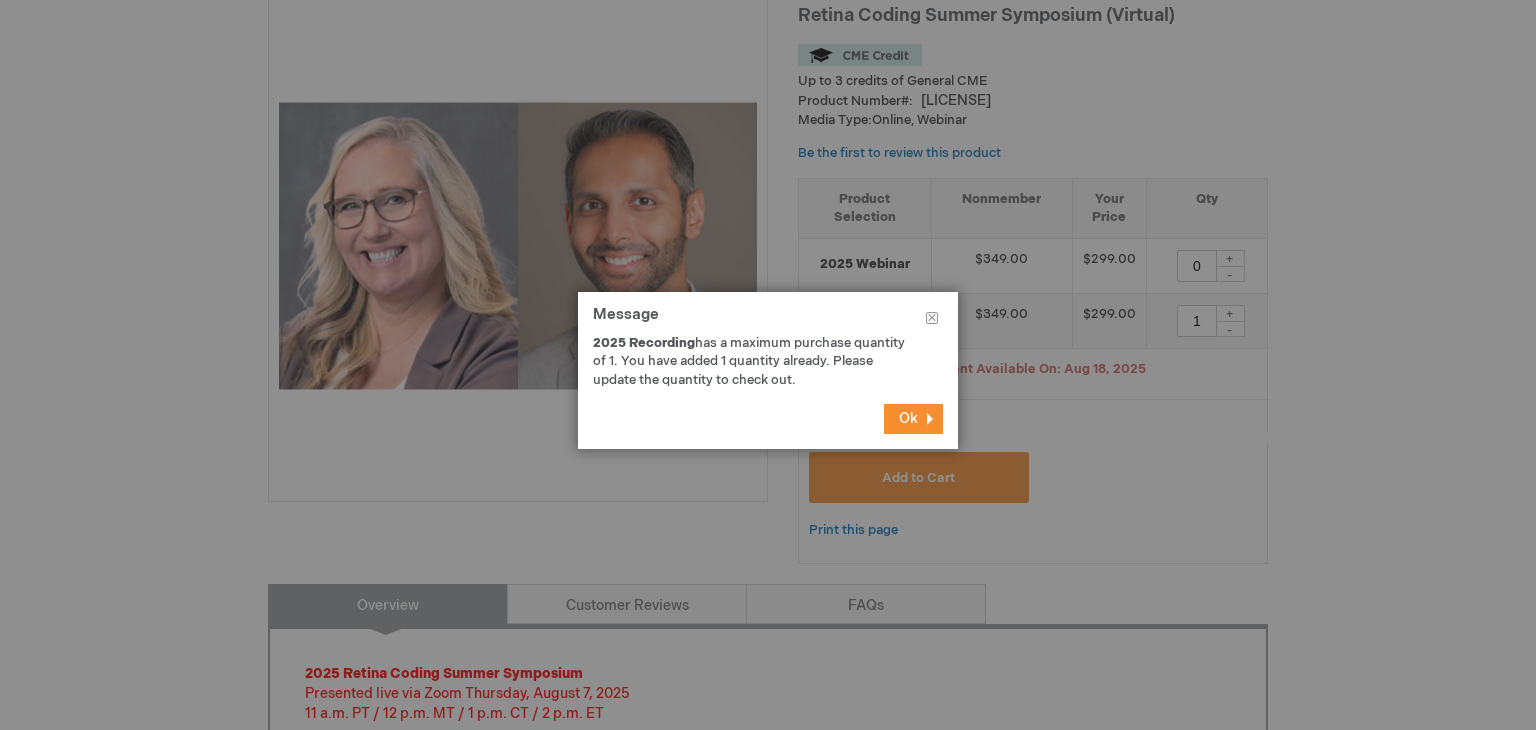 click on "Ok" at bounding box center [908, 418] 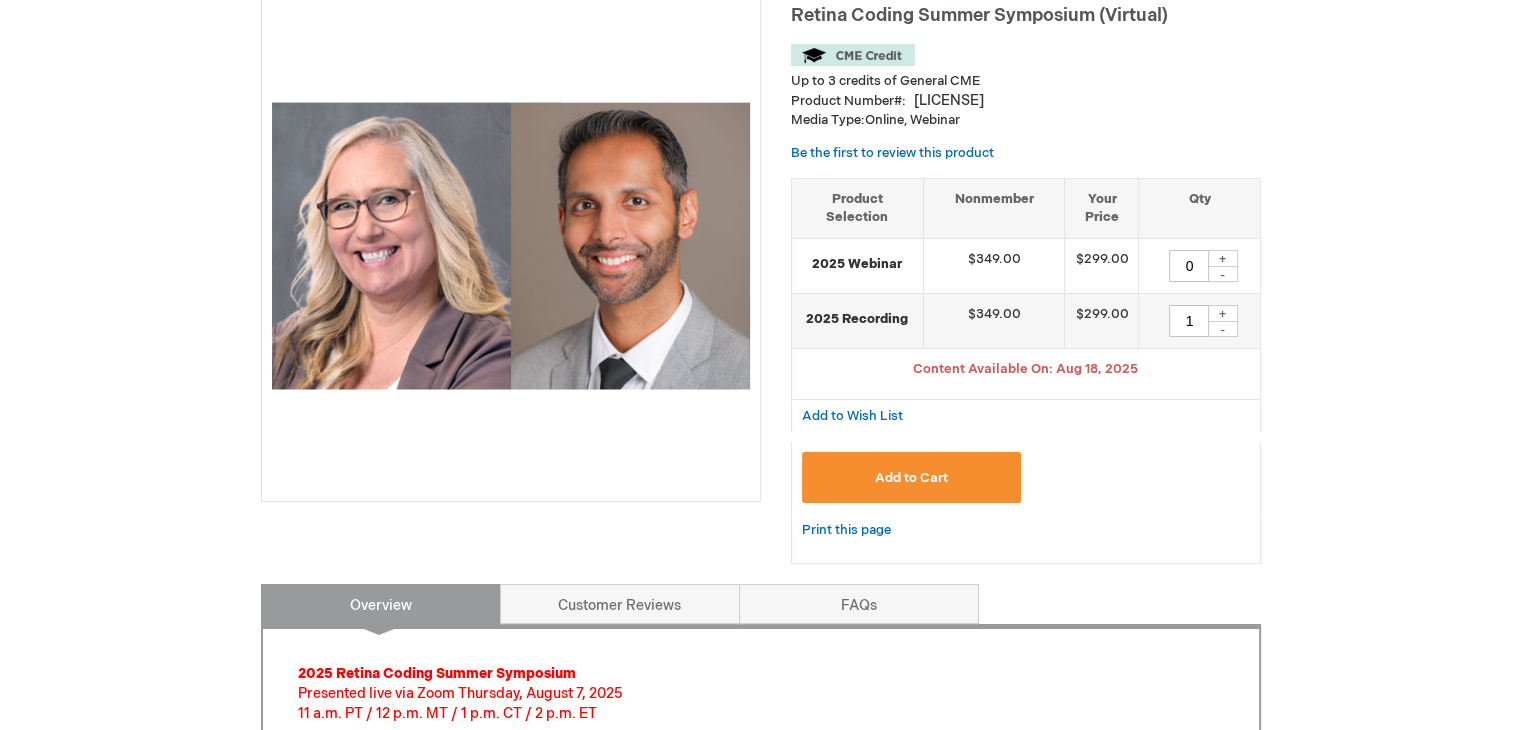 drag, startPoint x: 1181, startPoint y: 321, endPoint x: 1249, endPoint y: 318, distance: 68.06615 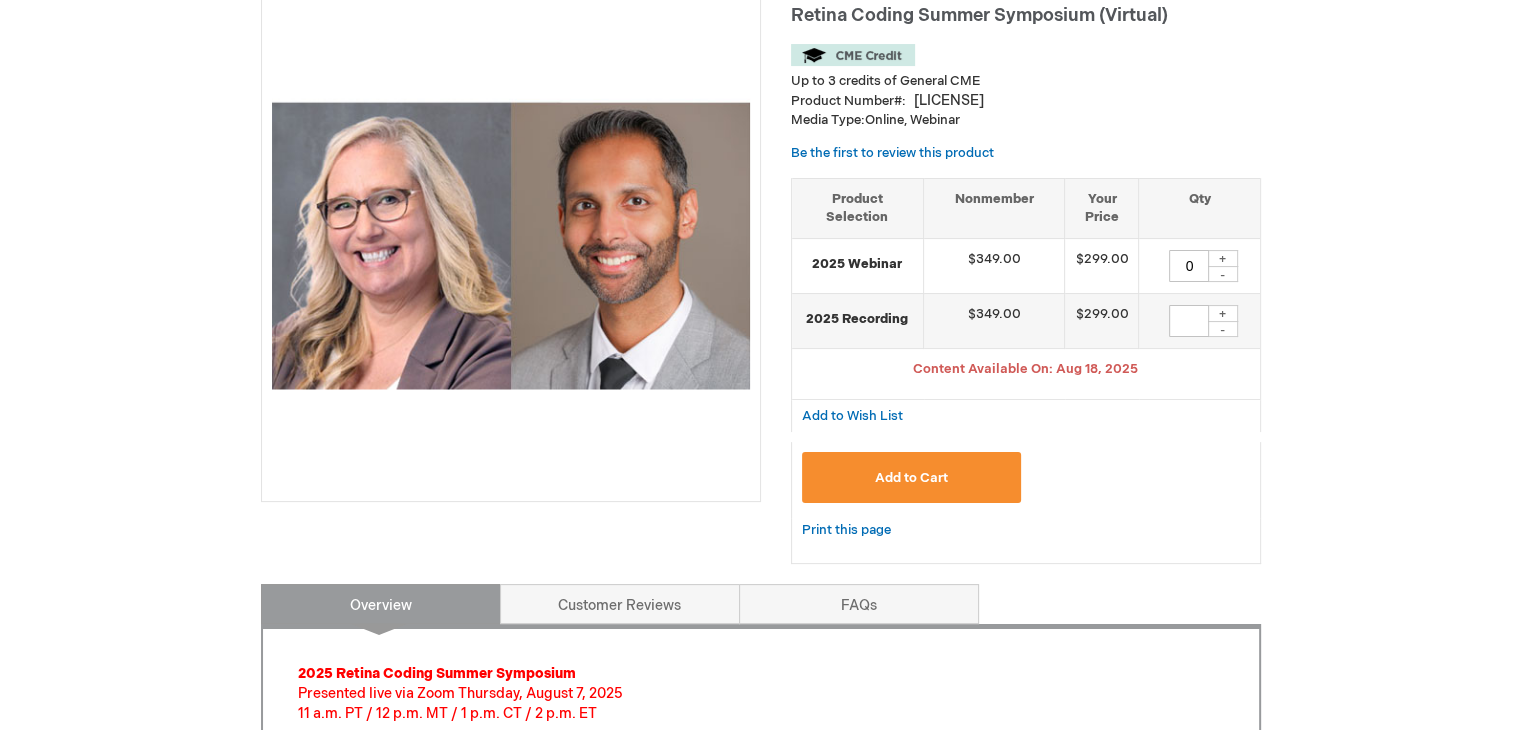 type 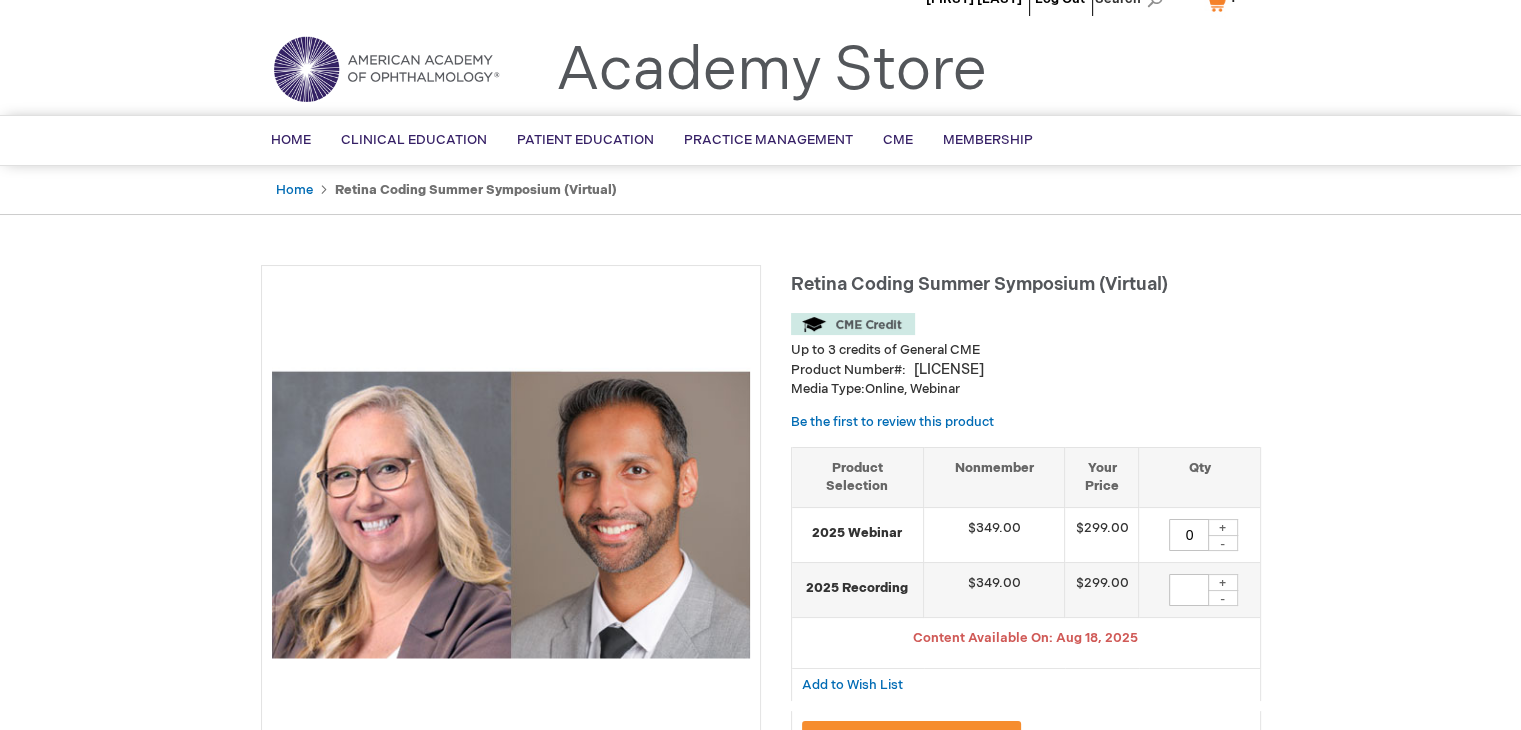 scroll, scrollTop: 0, scrollLeft: 0, axis: both 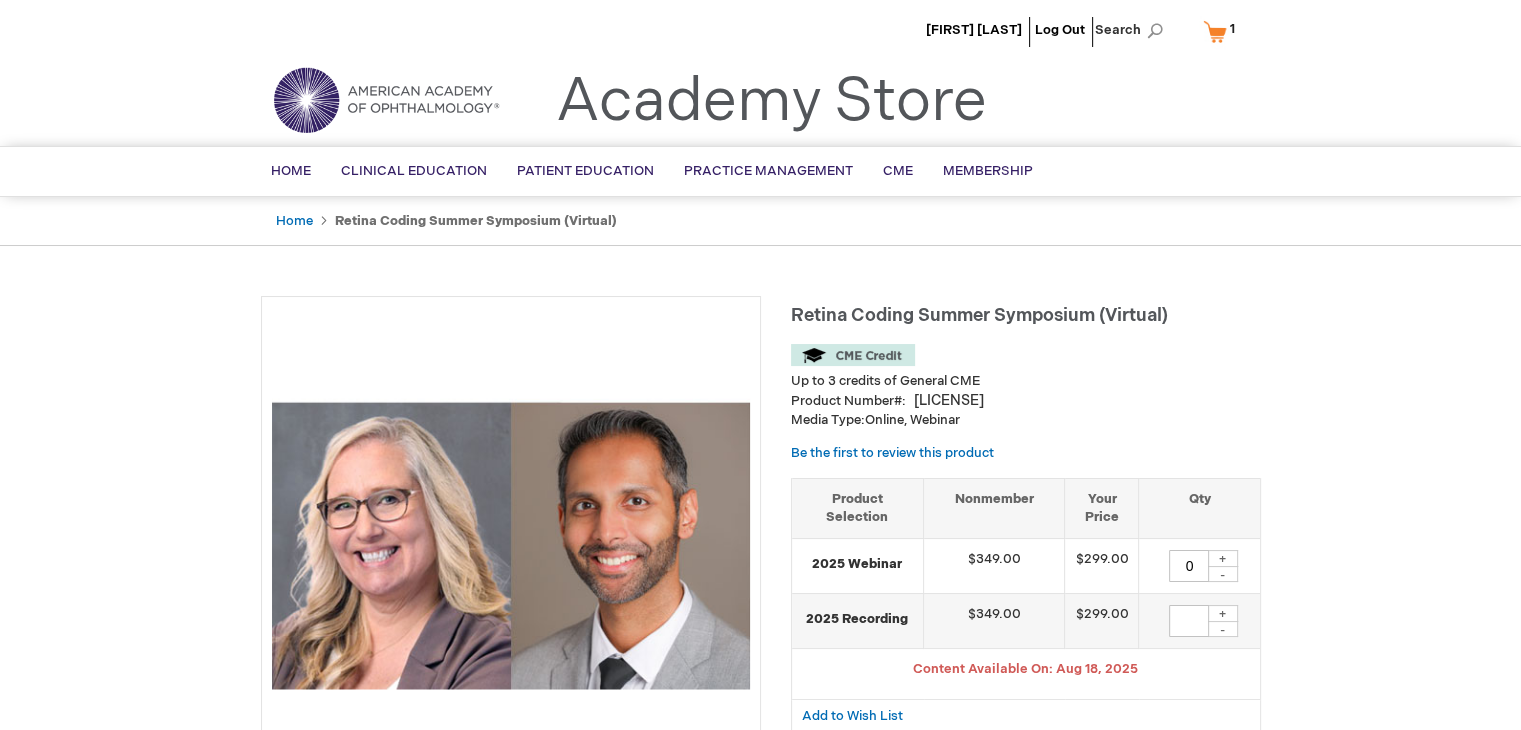 click on "My Cart
1
1
items" at bounding box center (1223, 31) 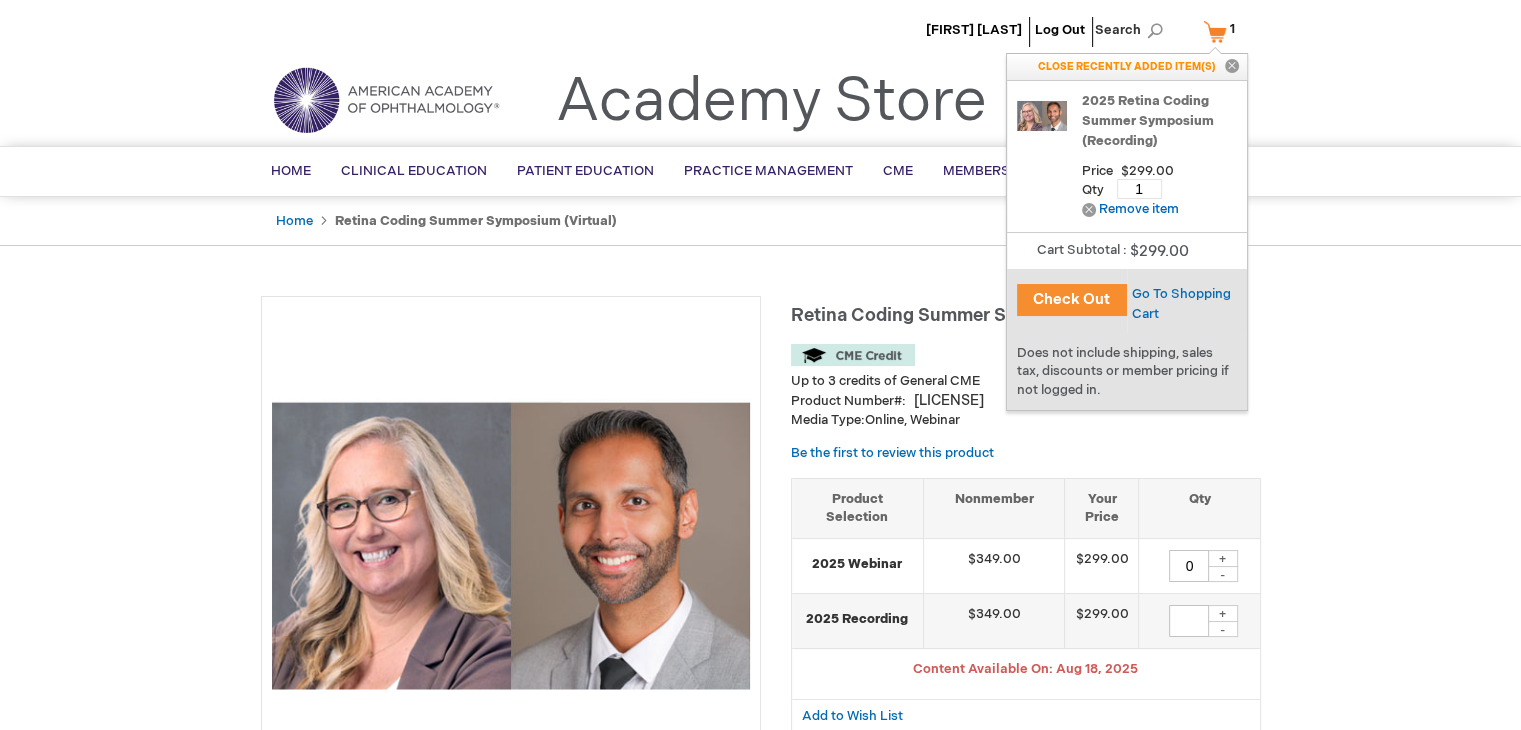 click on "Check Out" at bounding box center (1072, 300) 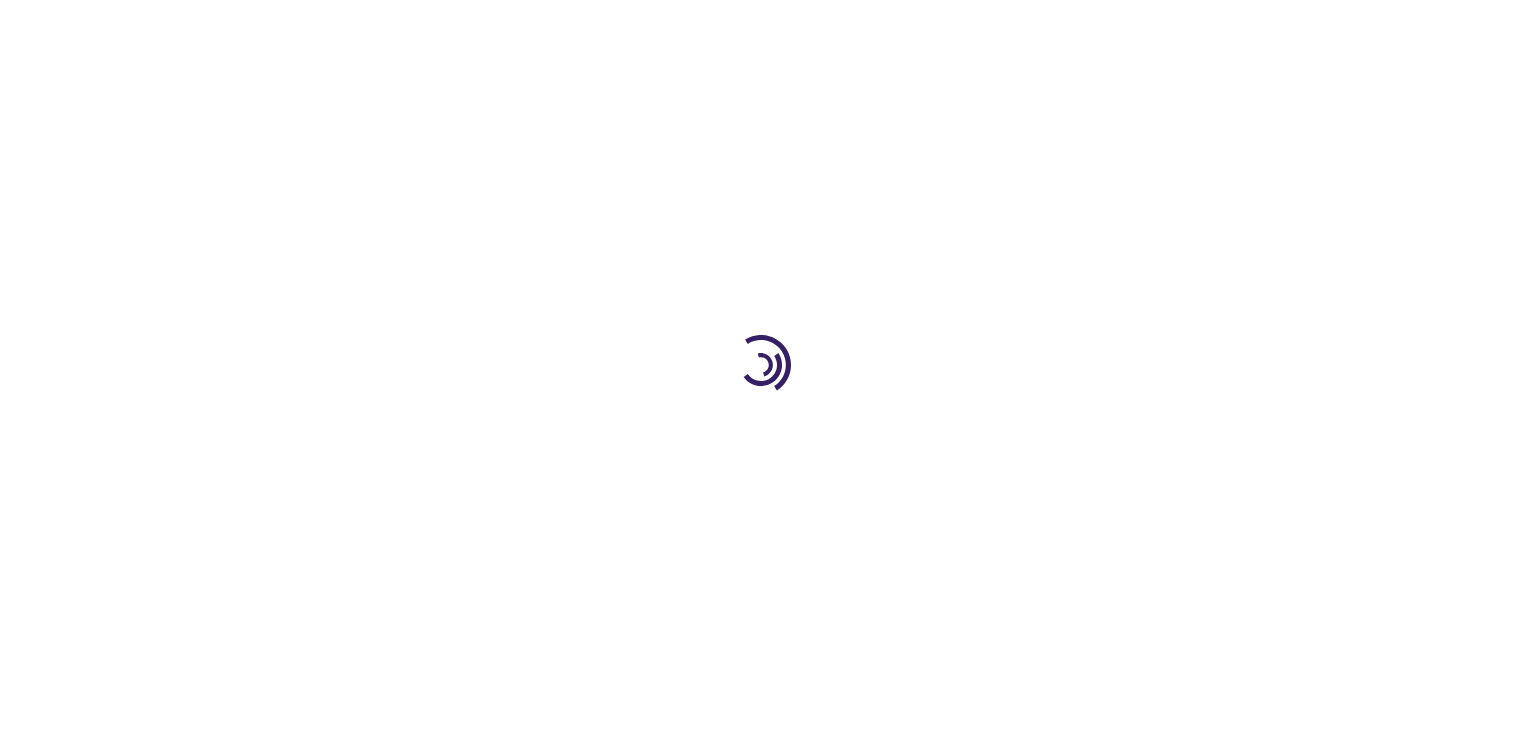 scroll, scrollTop: 0, scrollLeft: 0, axis: both 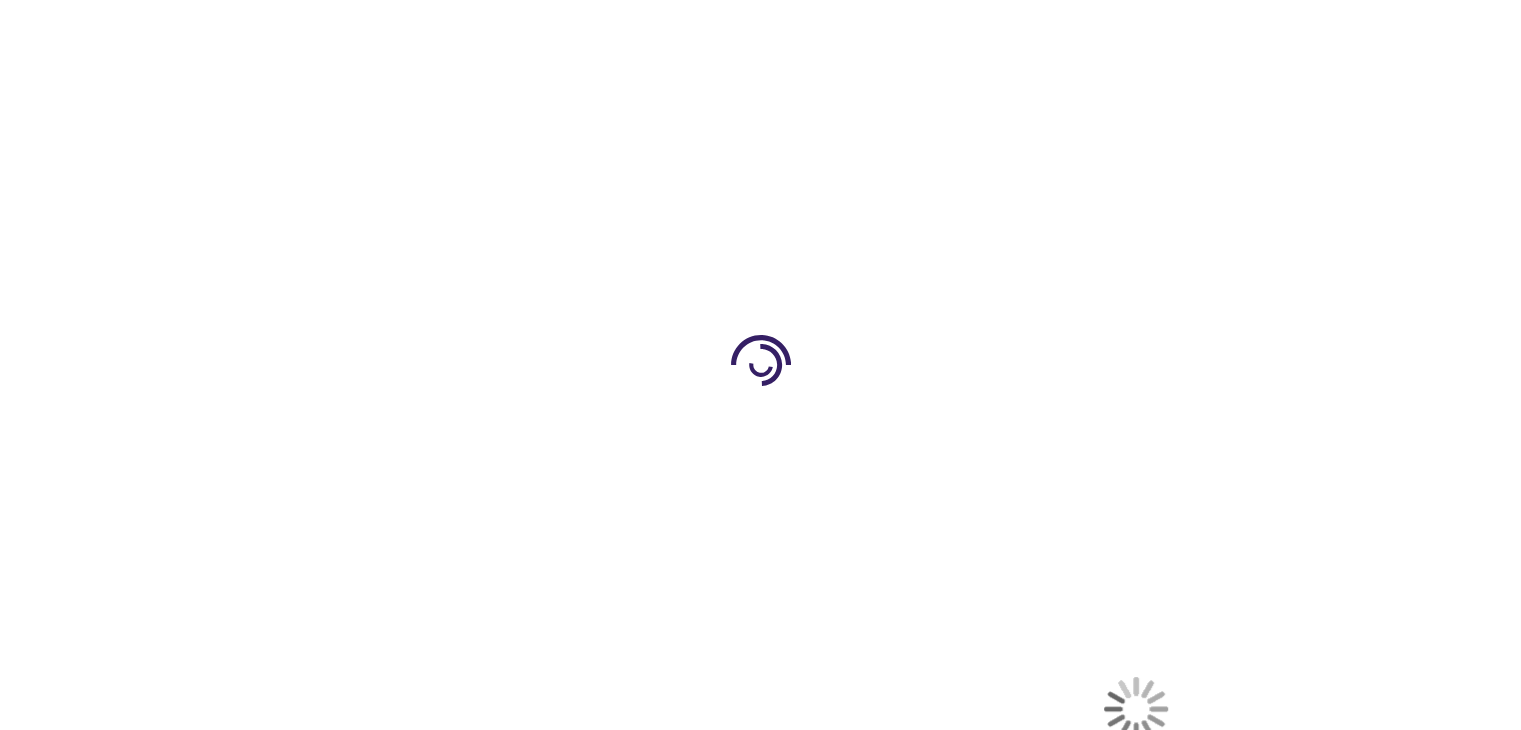 select on "[COUNTRY]" 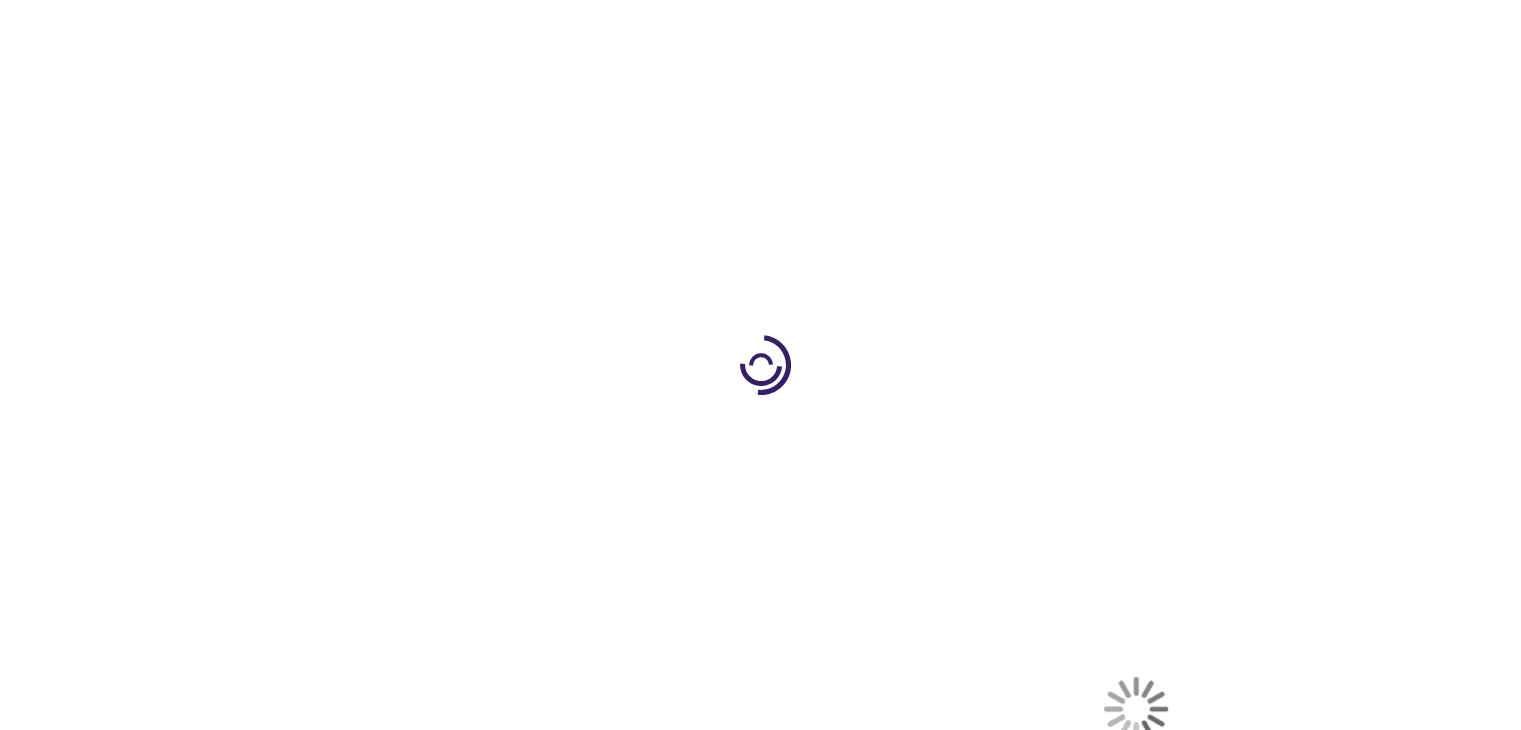 select on "[AGE]" 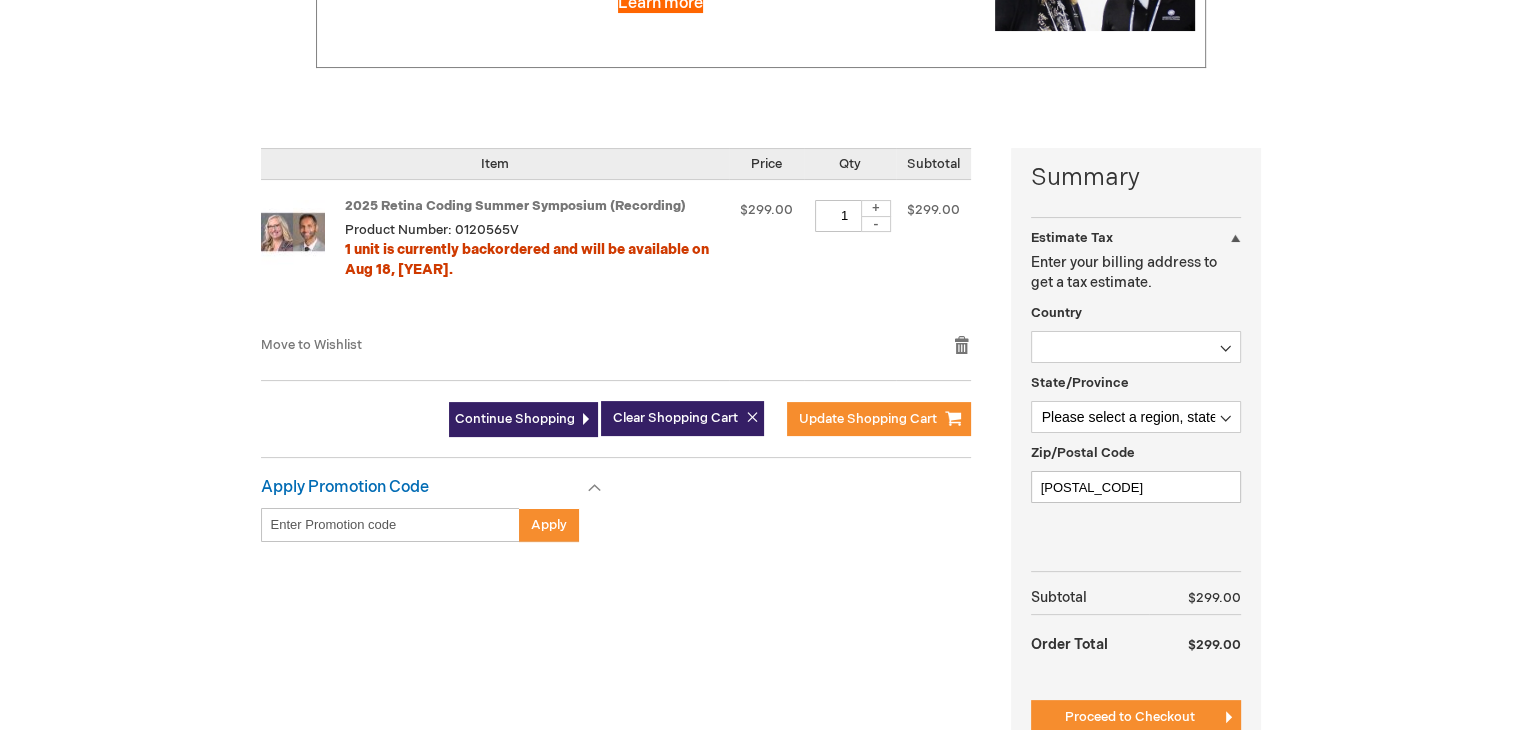 scroll, scrollTop: 200, scrollLeft: 0, axis: vertical 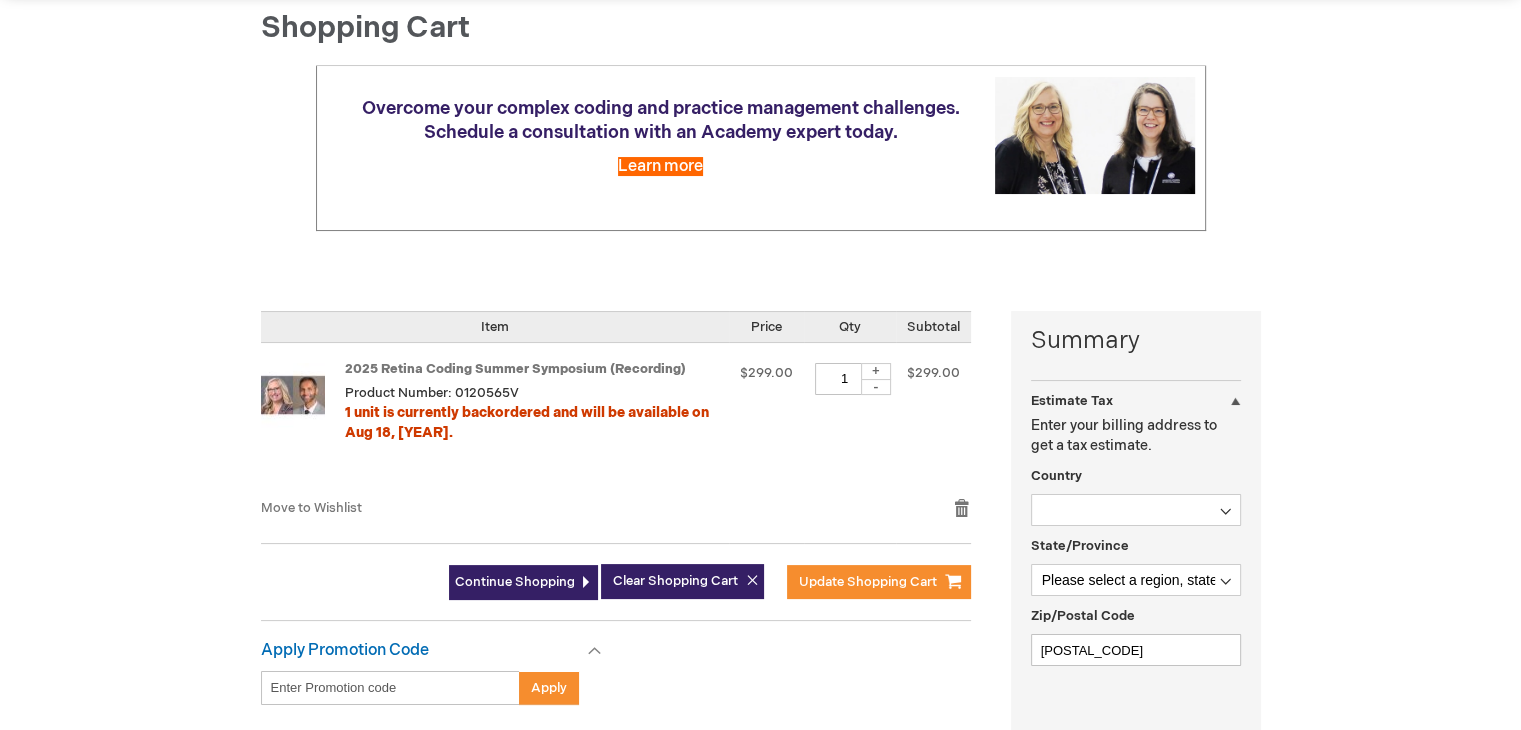 drag, startPoint x: 452, startPoint y: 390, endPoint x: 524, endPoint y: 392, distance: 72.02777 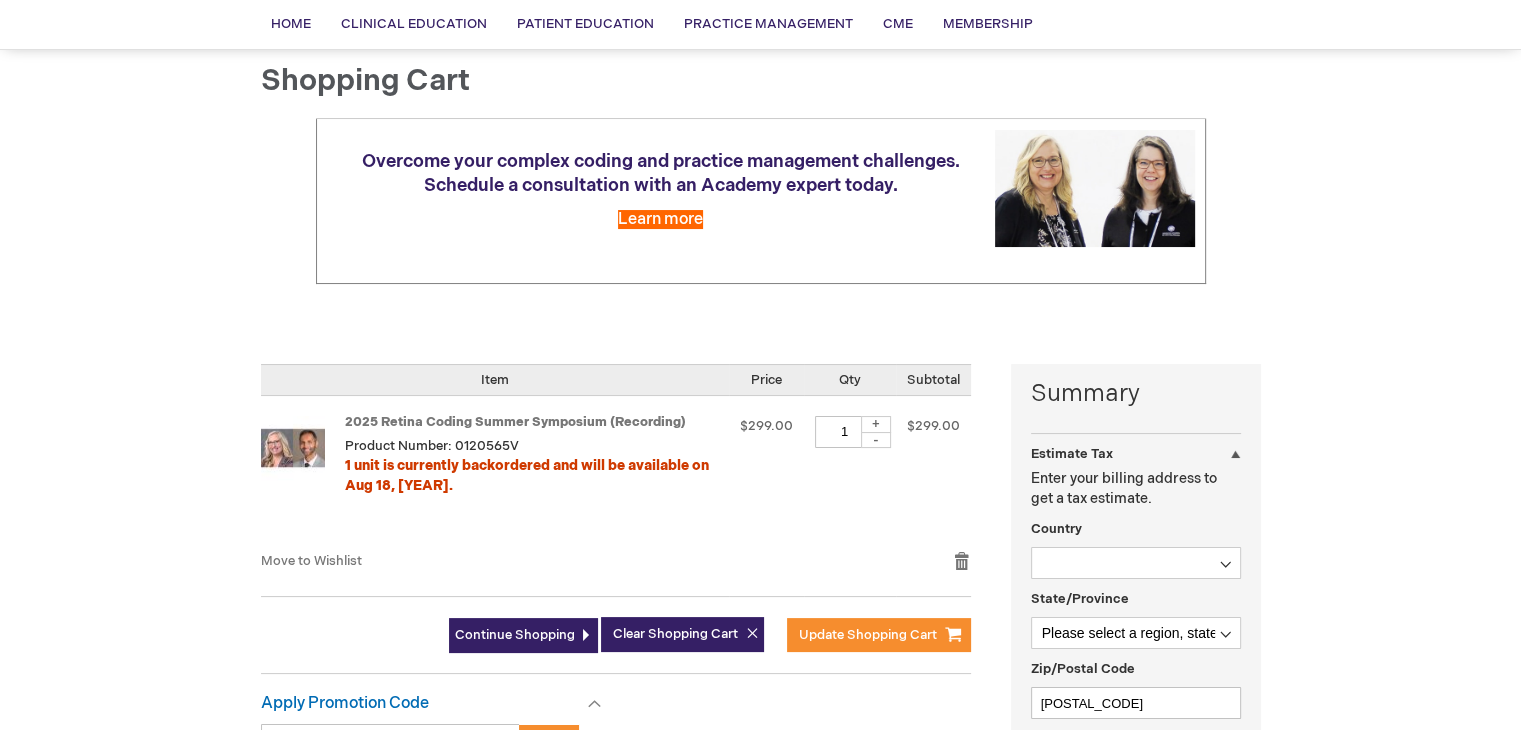 scroll, scrollTop: 100, scrollLeft: 0, axis: vertical 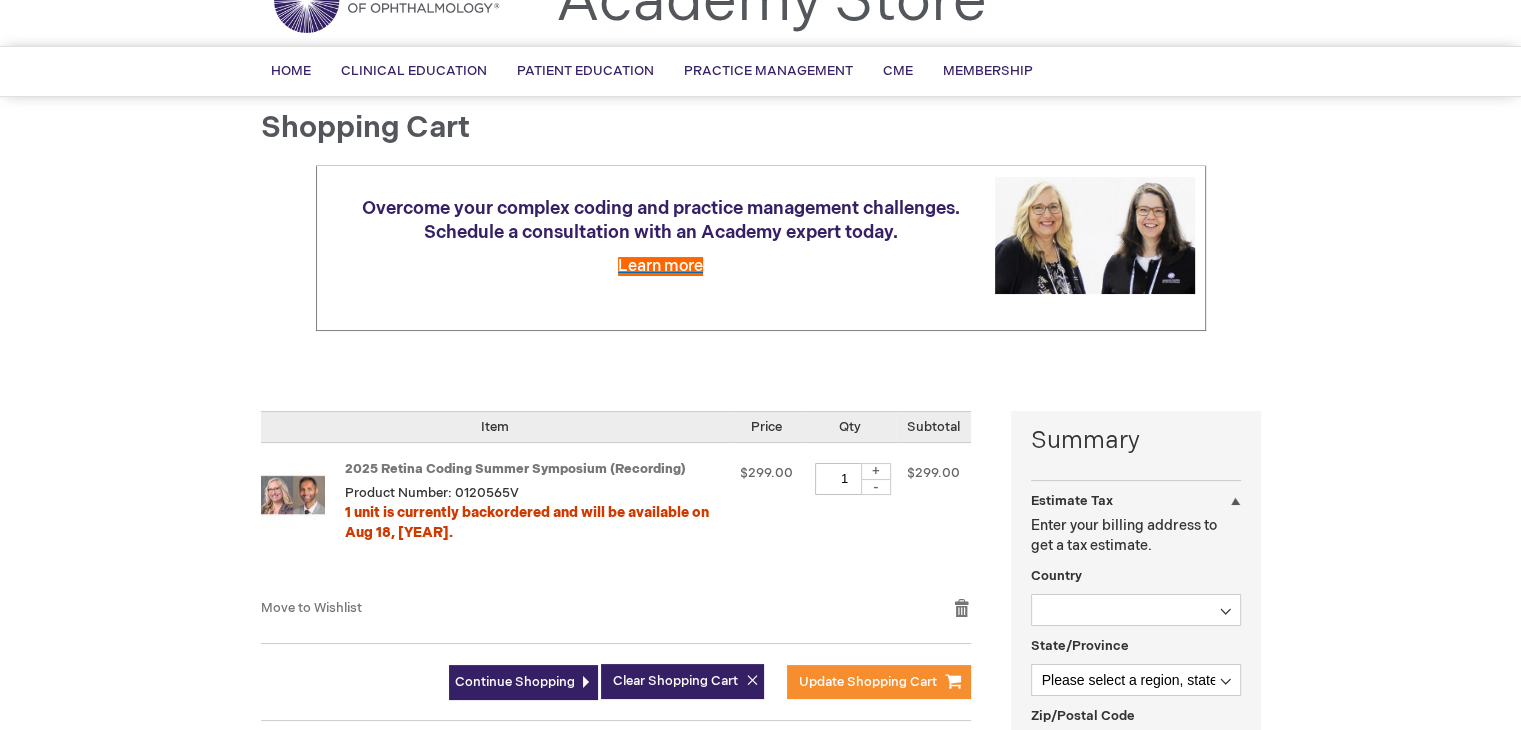 click on "Learn more" at bounding box center [660, 266] 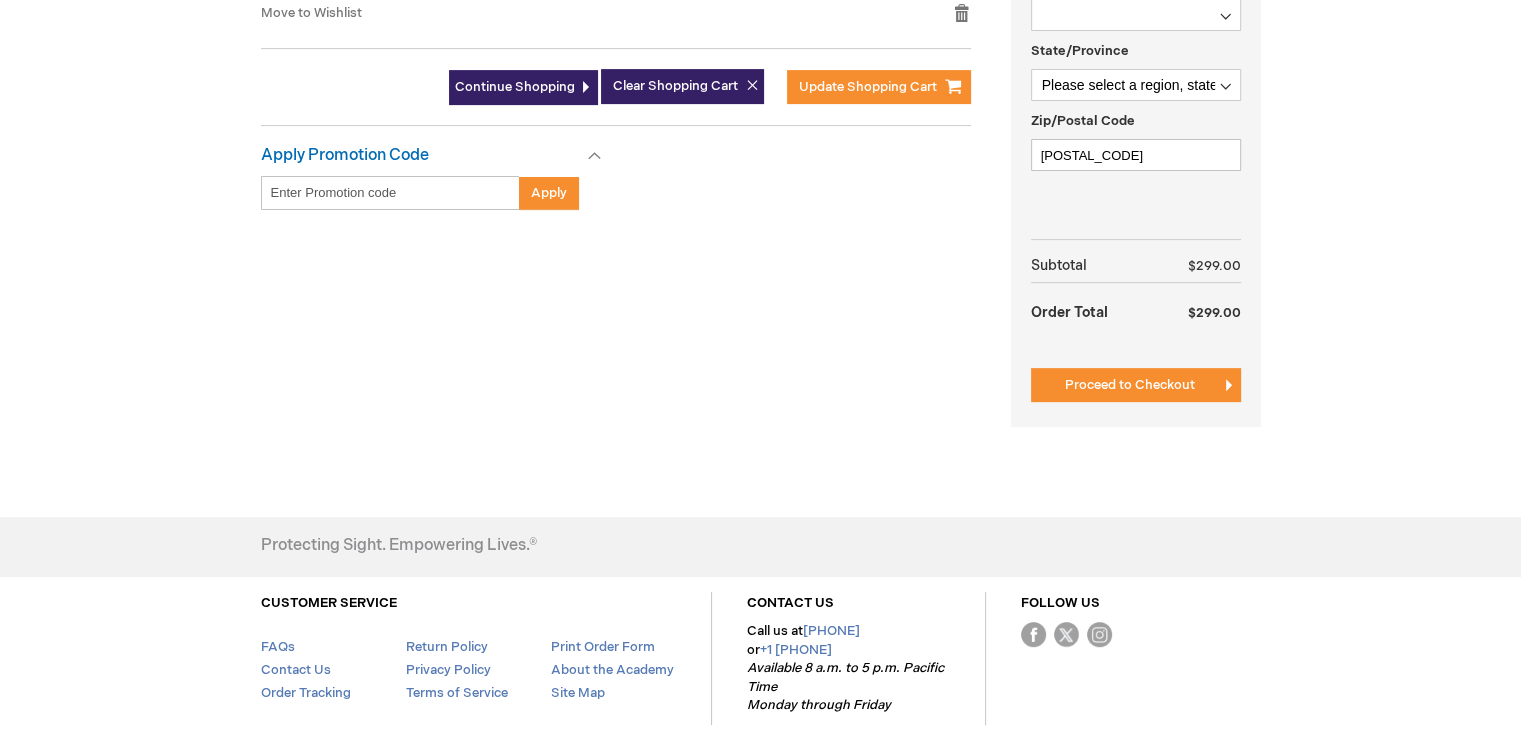 scroll, scrollTop: 700, scrollLeft: 0, axis: vertical 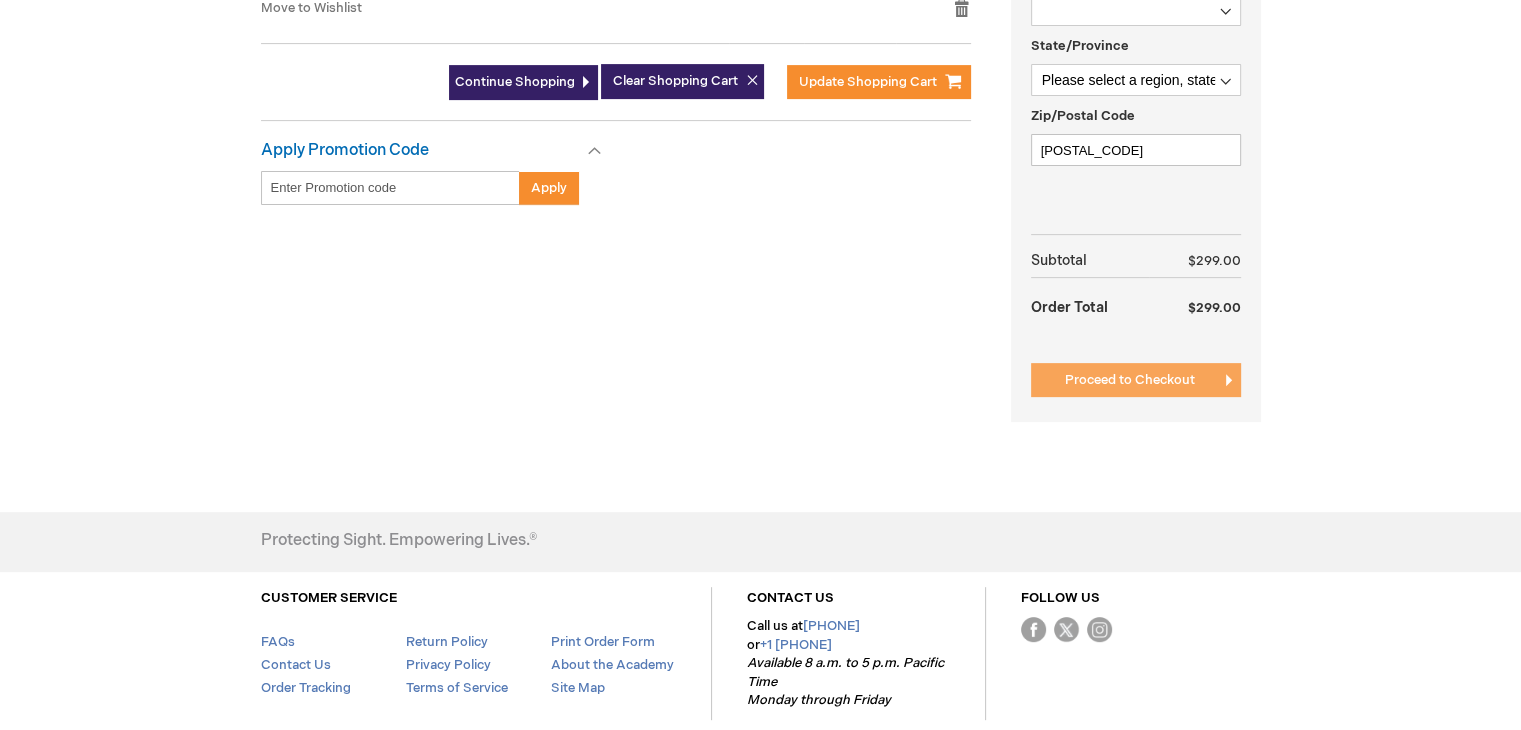 click on "Proceed to Checkout" at bounding box center (1130, 380) 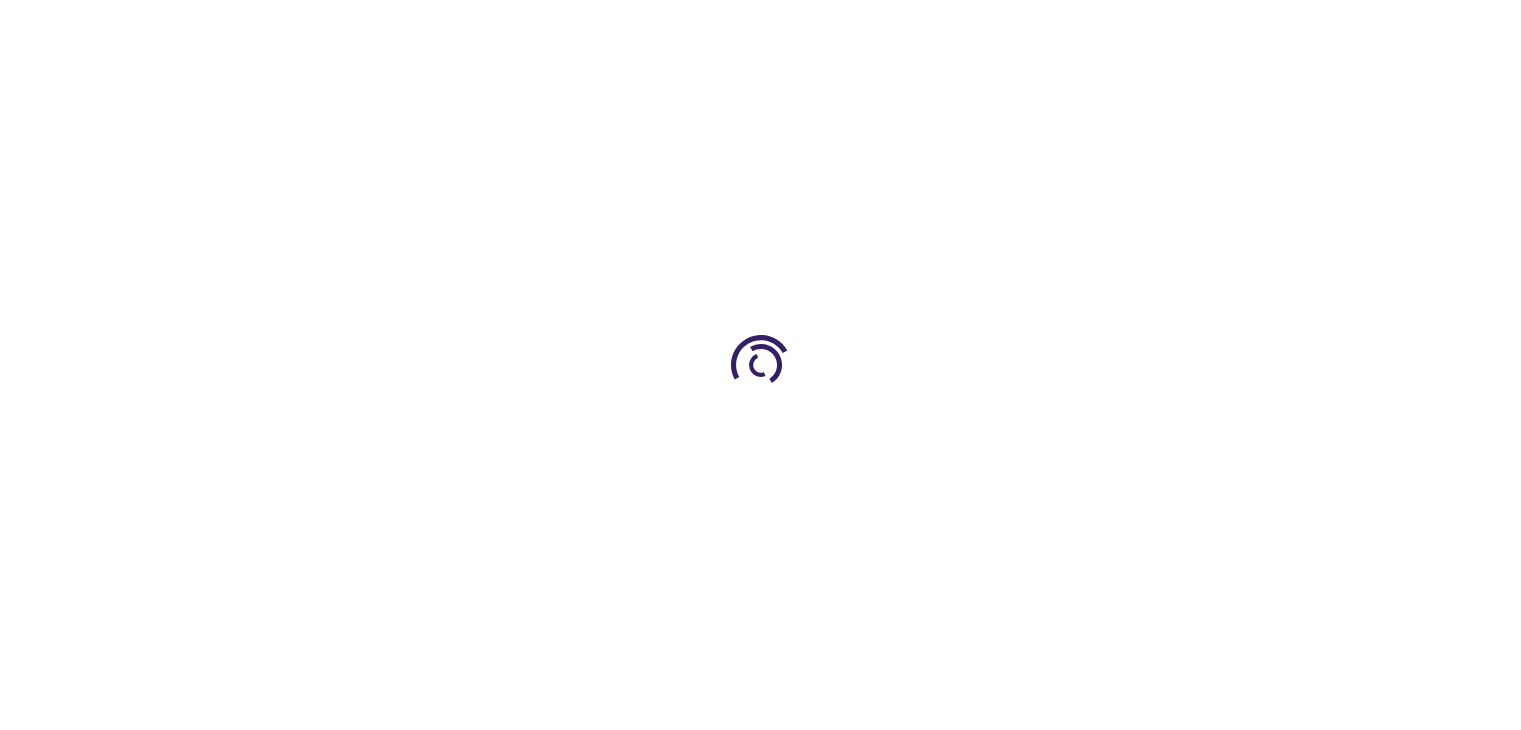 scroll, scrollTop: 0, scrollLeft: 0, axis: both 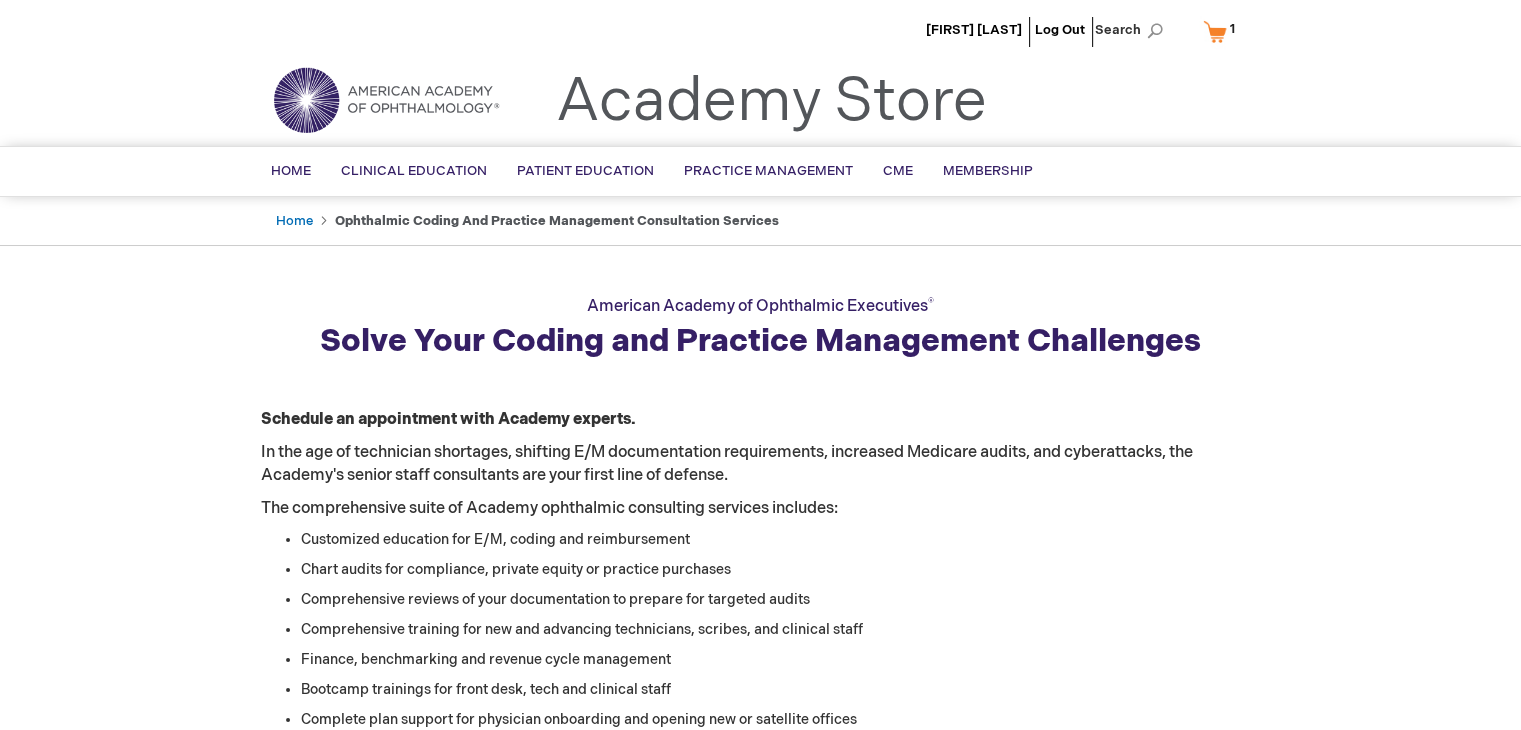 click on "American Academy of Ophthalmic Executives ® Solve Your Coding and Practice Management Challenges
Schedule an appointment with Academy experts.
In the age of technician shortages, shifting E/M documentation requirements, increased Medicare audits, and cyberattacks, the Academy's senior staff consultants are your first line of defense.
The comprehensive suite of Academy ophthalmic consulting services includes:
Customized education for E/M, coding and reimbursement
Chart audits for compliance, private equity or practice purchases
Comprehensive reviews of your documentation to prepare for targeted audits
Comprehensive training for new and advancing technicians, scribes, and clinical staff
Finance, benchmarking and revenue cycle management
Bootcamp trainings for front desk, tech and clinical staff
Complete plan support for physician onboarding and opening new or satellite offices
Appointments available in-person or by video conference" at bounding box center [761, 1558] 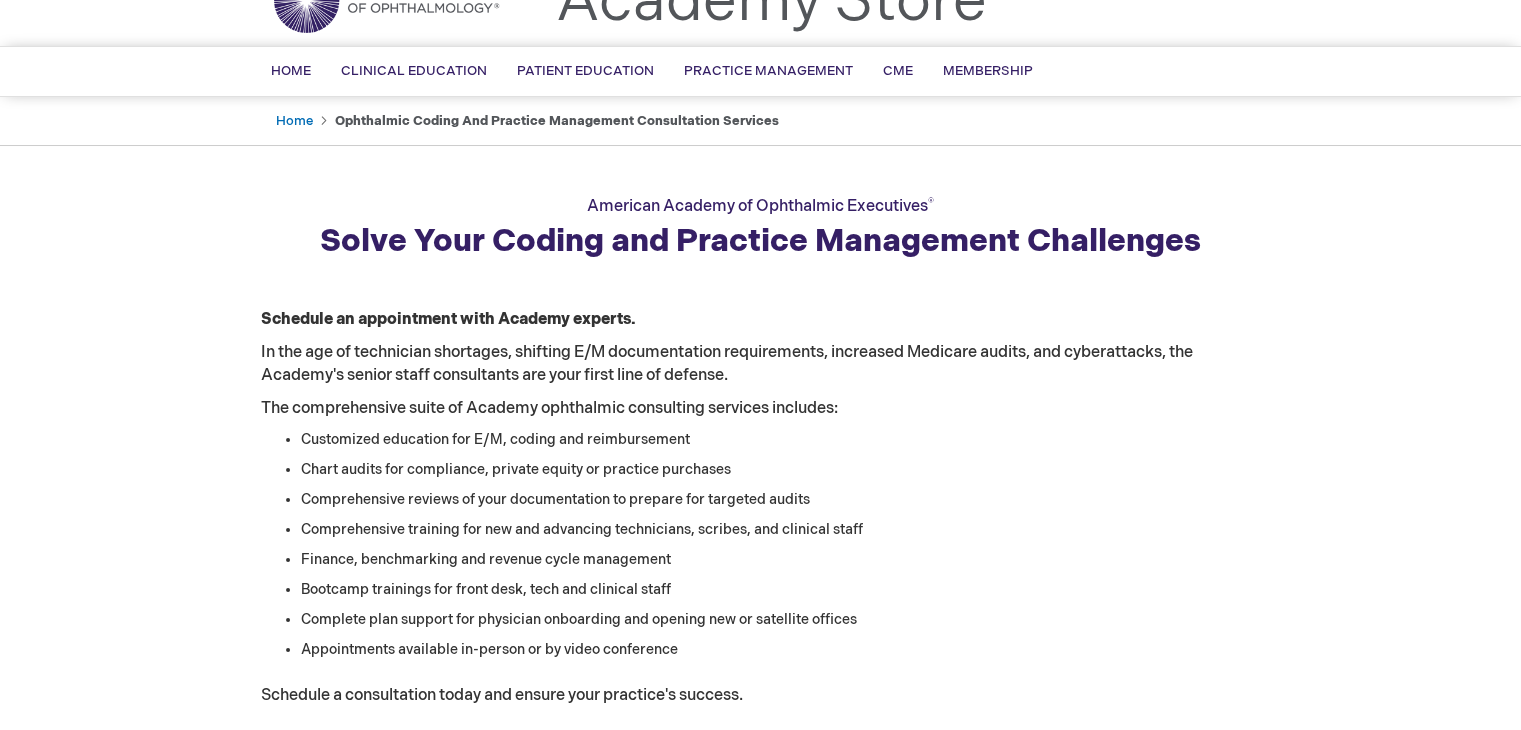scroll, scrollTop: 200, scrollLeft: 0, axis: vertical 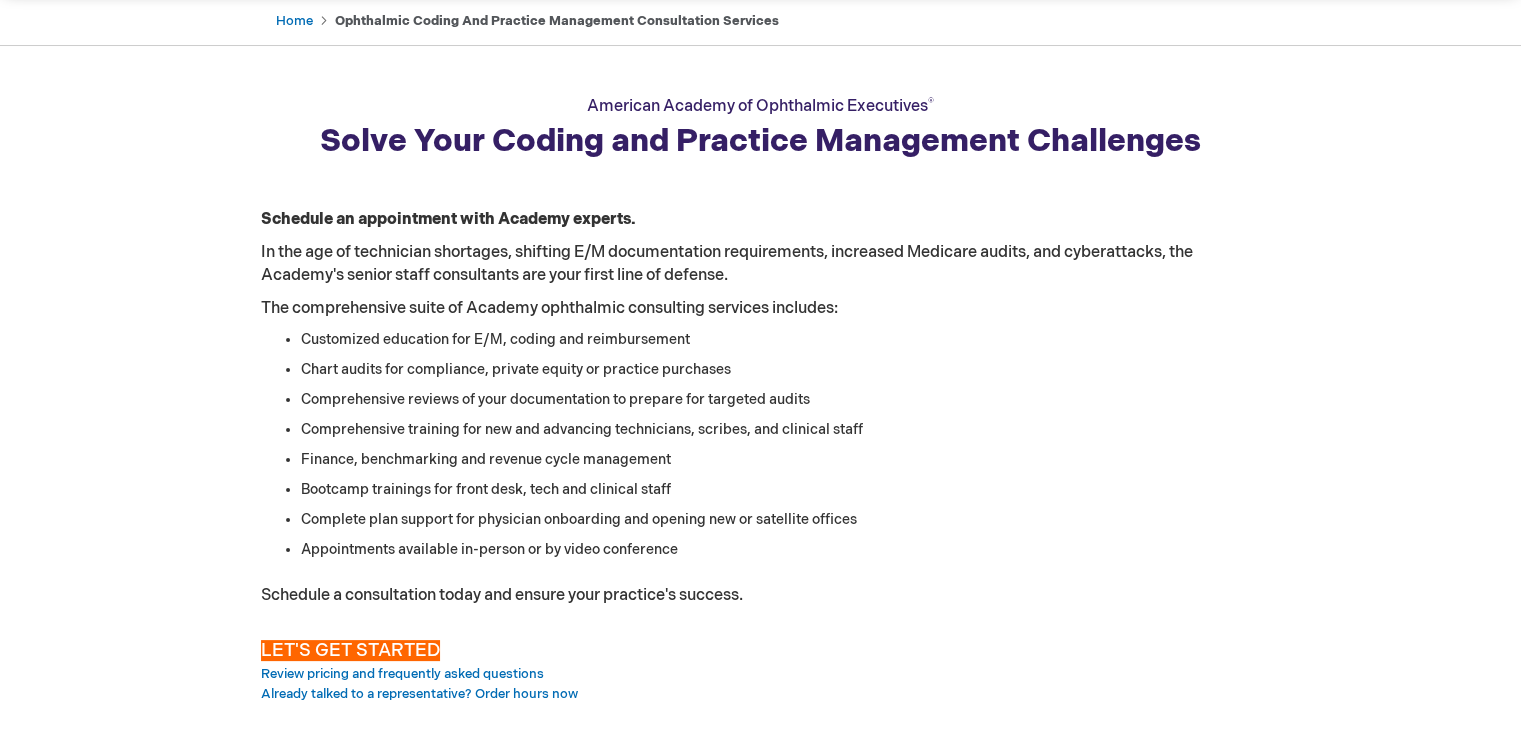 click on "Customized education for E/M, coding and reimbursement
Chart audits for compliance, private equity or practice purchases
Comprehensive reviews of your documentation to prepare for targeted audits
Comprehensive training for new and advancing technicians, scribes, and clinical staff
Finance, benchmarking and revenue cycle management
Bootcamp trainings for front desk, tech and clinical staff
Complete plan support for physician onboarding and opening new or satellite offices
Appointments available in-person or by video conference" at bounding box center (761, 445) 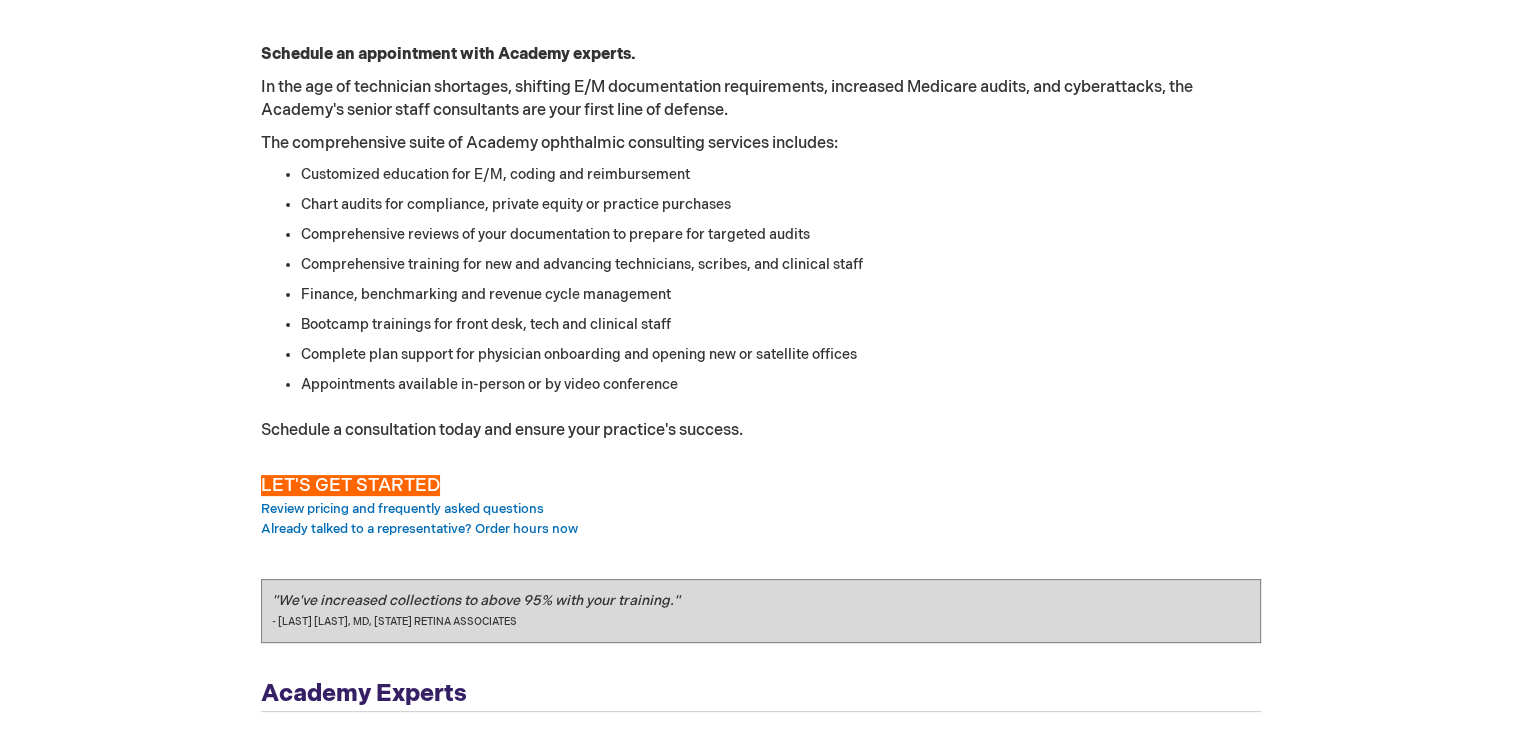scroll, scrollTop: 400, scrollLeft: 0, axis: vertical 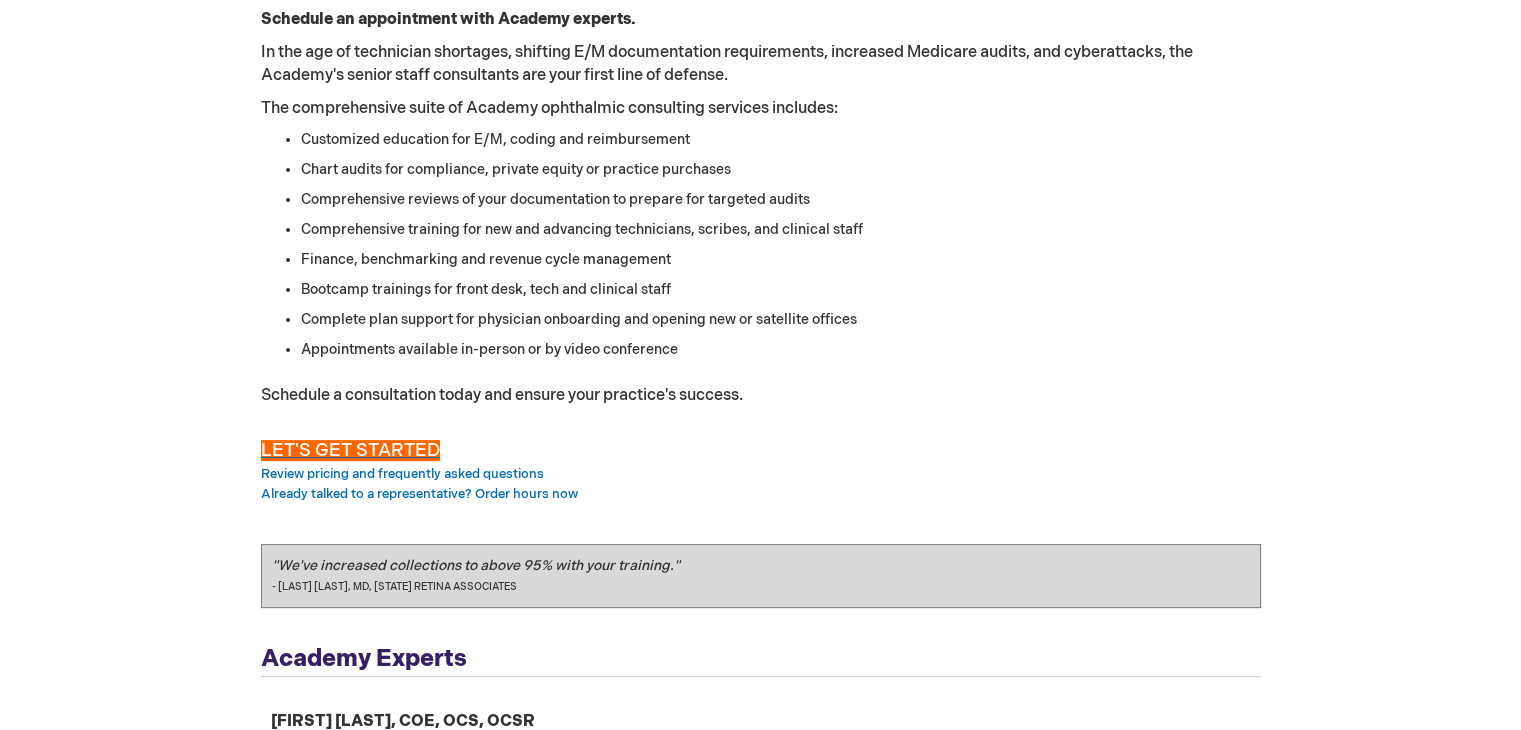 click on "LET'S GET STARTED" at bounding box center (350, 450) 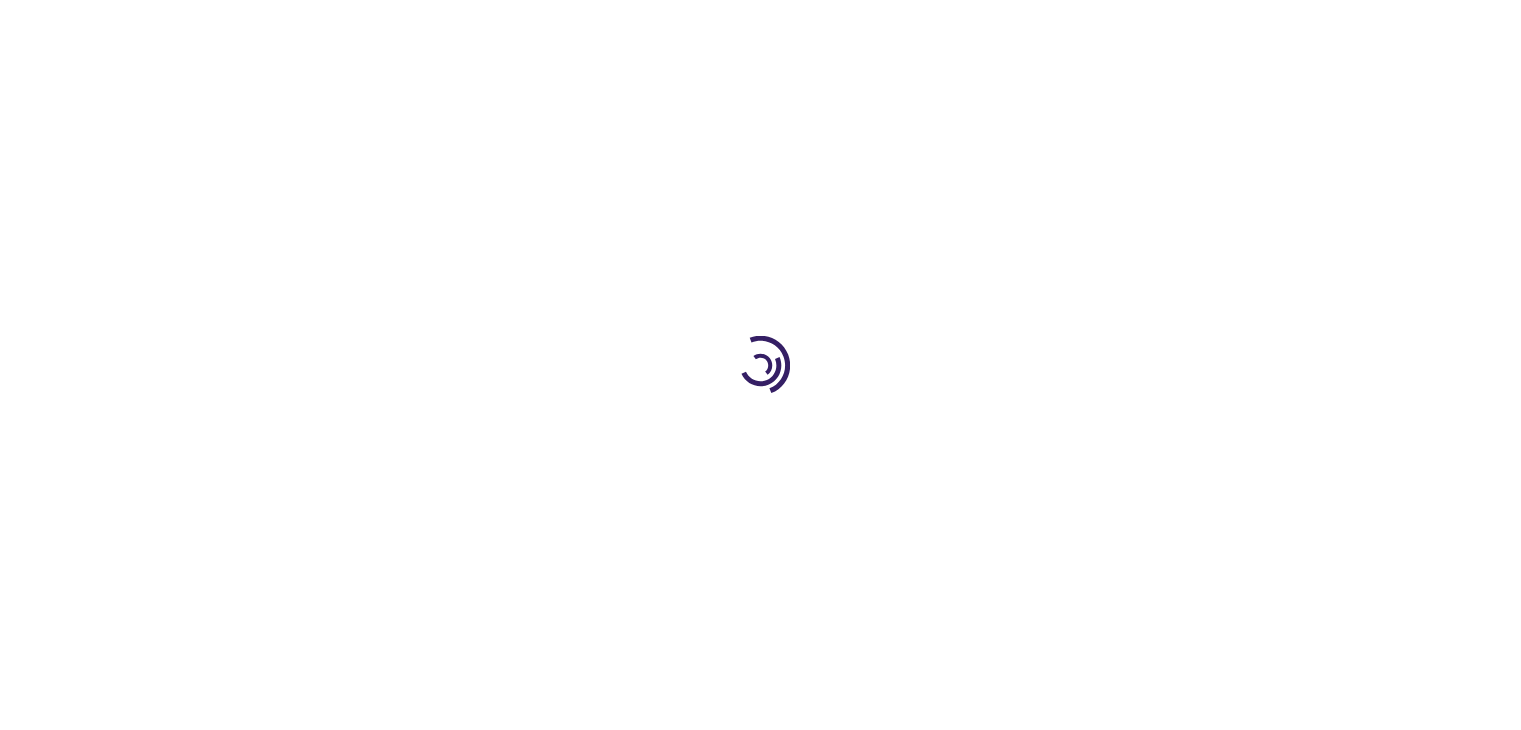 scroll, scrollTop: 0, scrollLeft: 0, axis: both 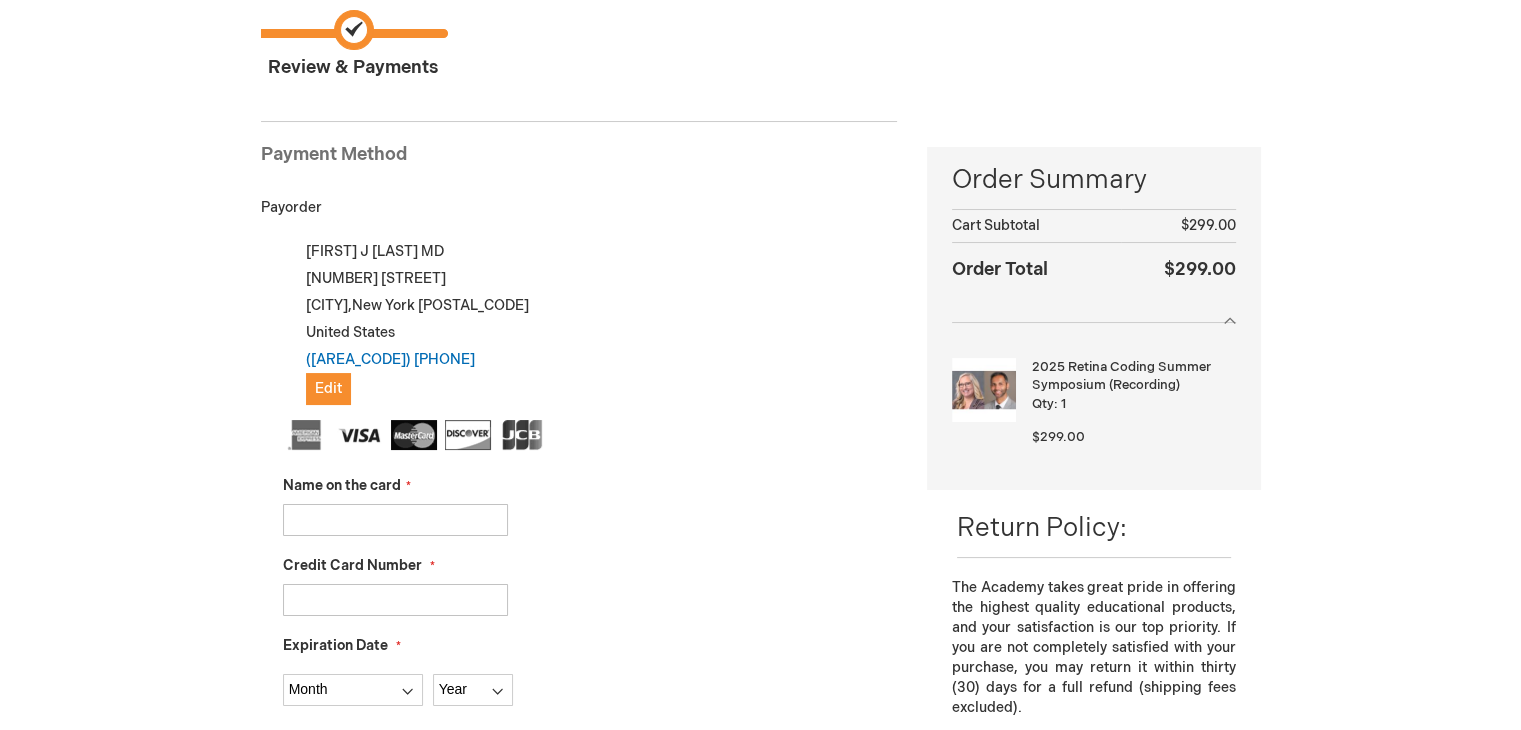 click on "Name on the card" at bounding box center (395, 520) 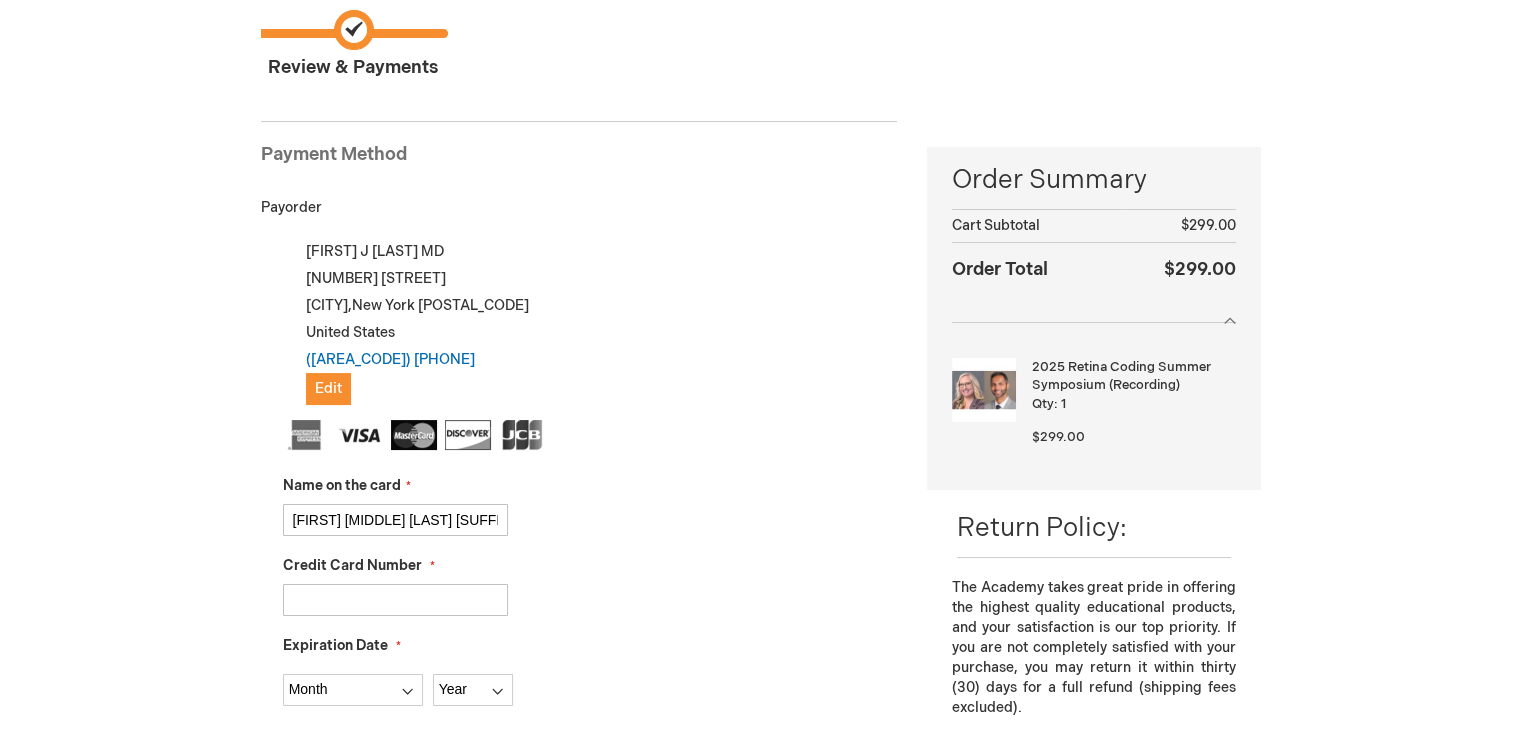 type on "[FIRST] [MIDDLE] [LAST] [SUFFIX]" 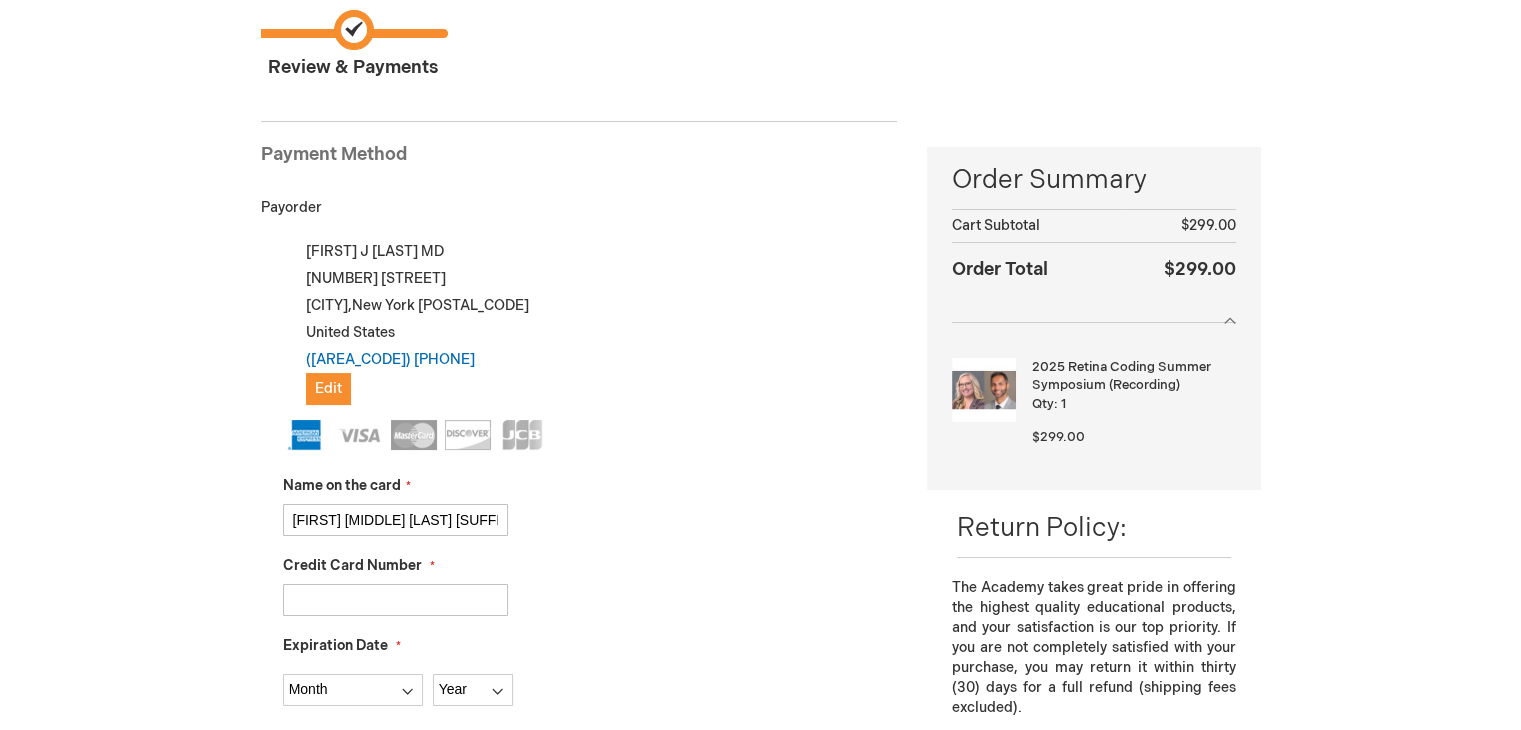 type on "[CREDIT_CARD_NUMBER]" 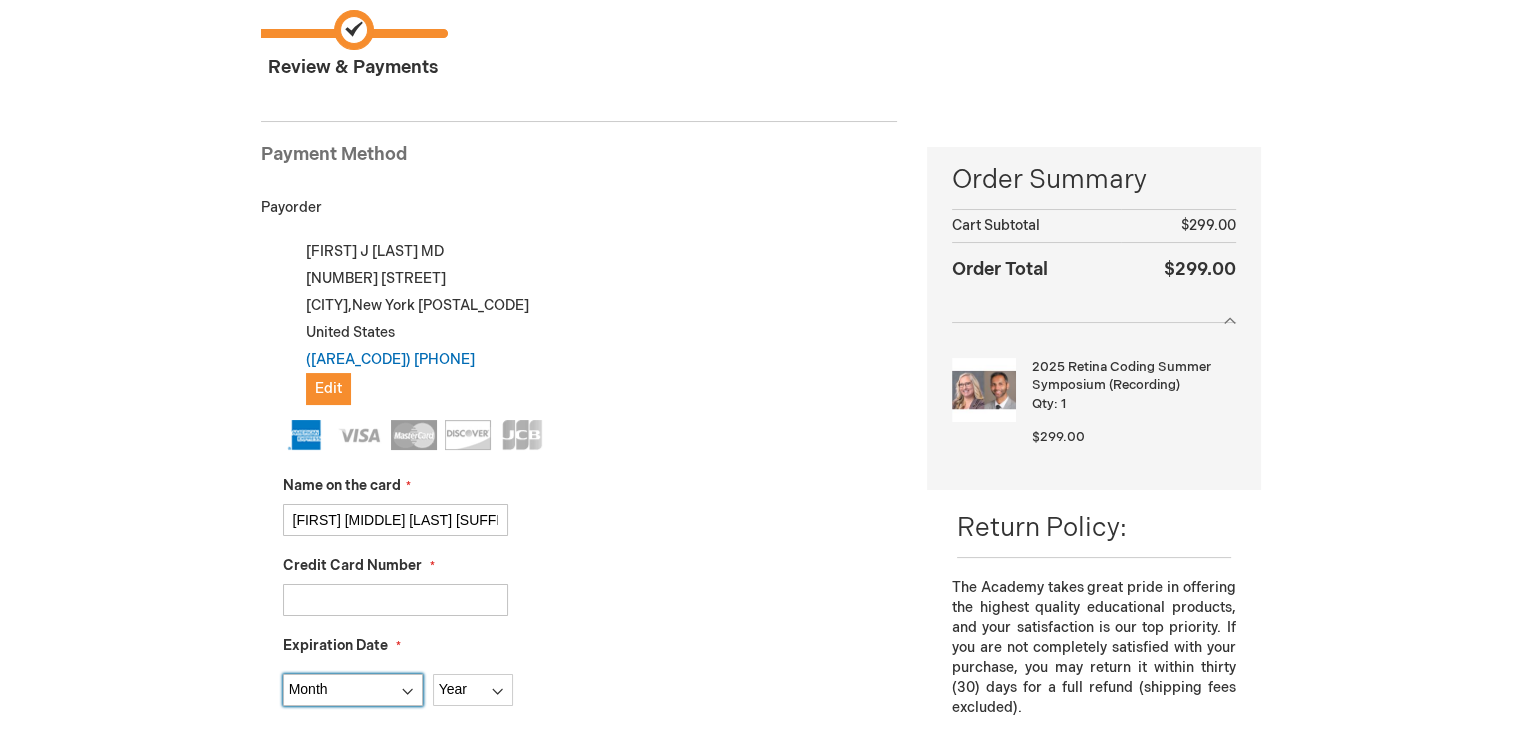 click on "Month 01 - January 02 - February 03 - March 04 - April 05 - May 06 - June 07 - July 08 - August 09 - September 10 - October 11 - November 12 - December" at bounding box center [353, 690] 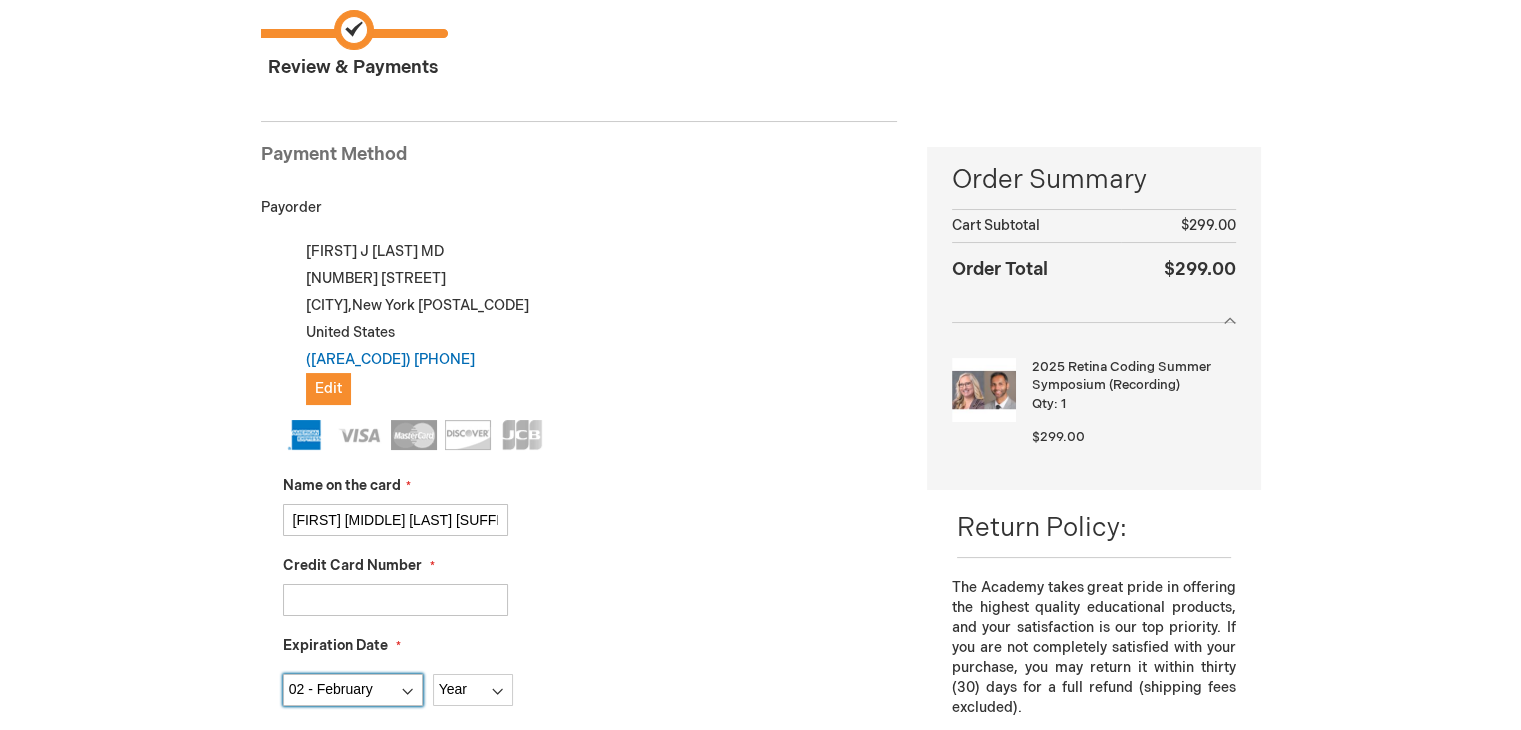 click on "Month 01 - January 02 - February 03 - March 04 - April 05 - May 06 - June 07 - July 08 - August 09 - September 10 - October 11 - November 12 - December" at bounding box center [353, 690] 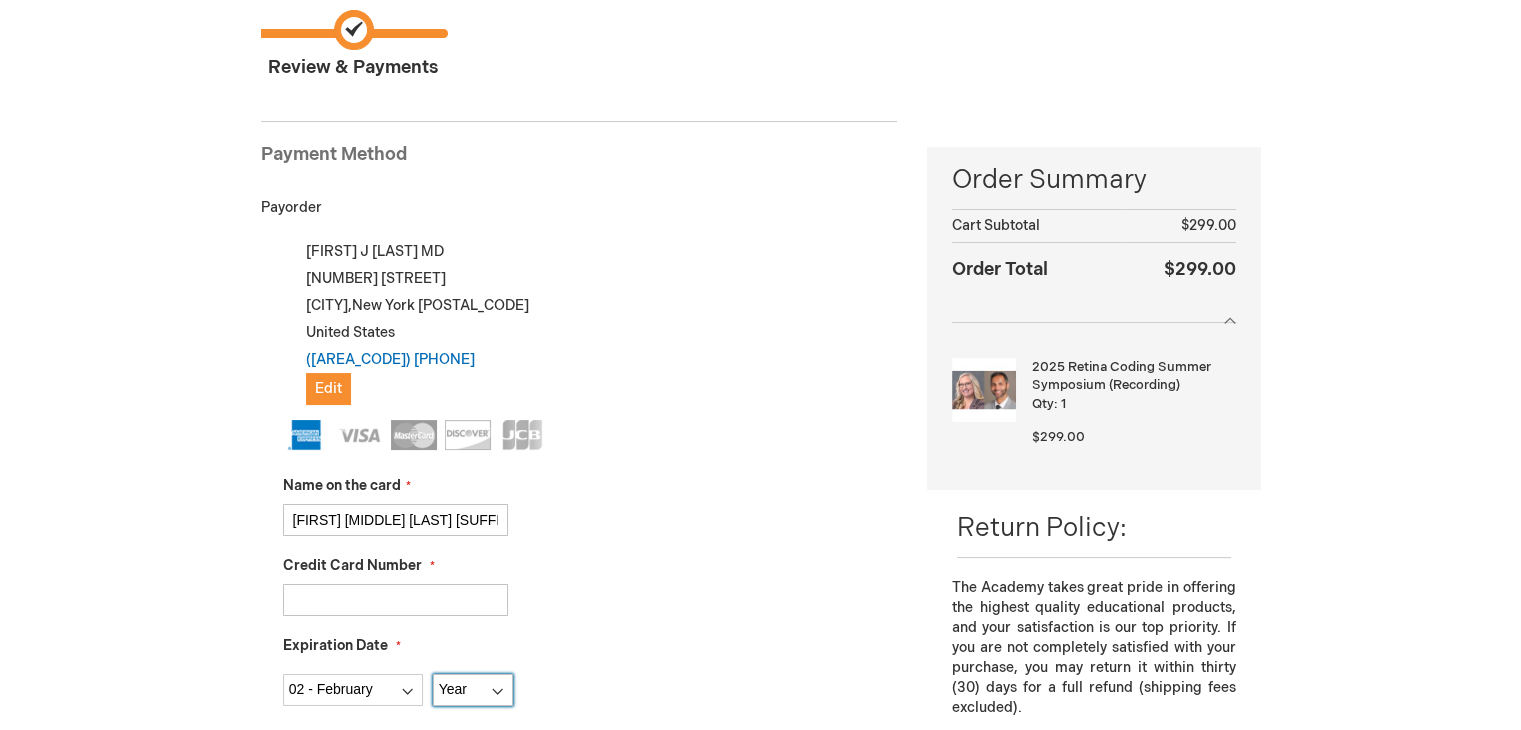 click on "Year 2025 2026 2027 2028 2029 2030 2031 2032 2033 2034 2035" at bounding box center (473, 690) 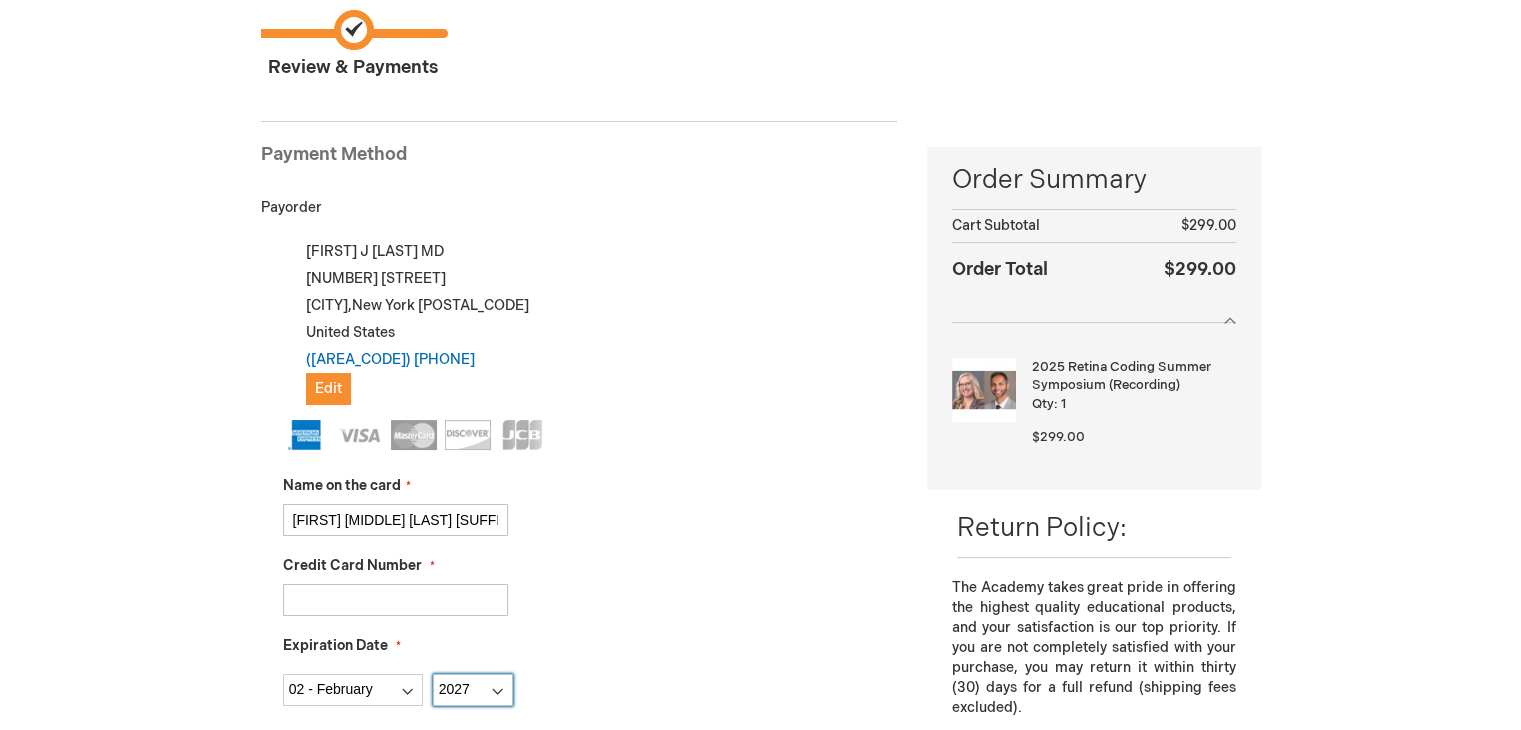 click on "Year 2025 2026 2027 2028 2029 2030 2031 2032 2033 2034 2035" at bounding box center (473, 690) 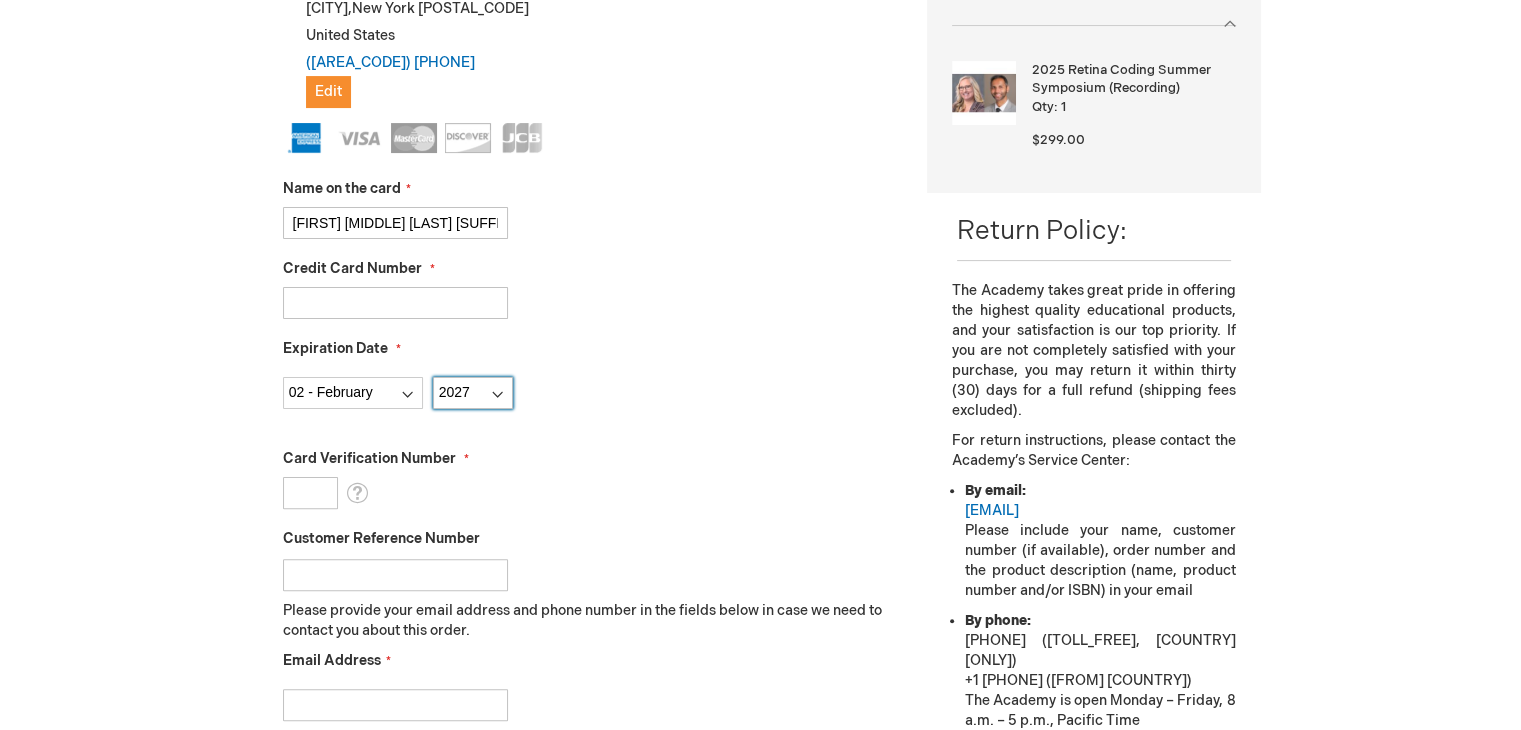 scroll, scrollTop: 473, scrollLeft: 0, axis: vertical 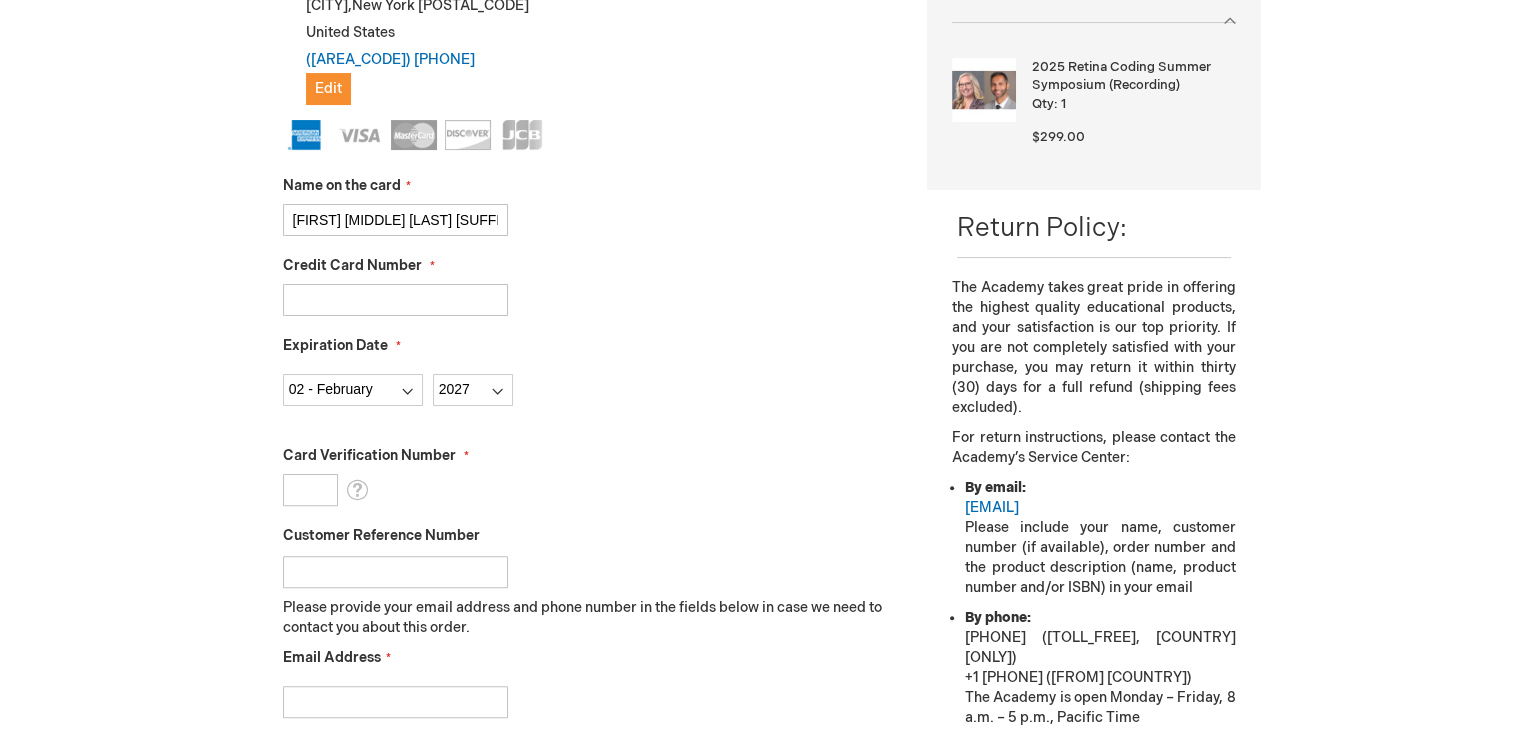 click on "Card Verification Number" at bounding box center [310, 490] 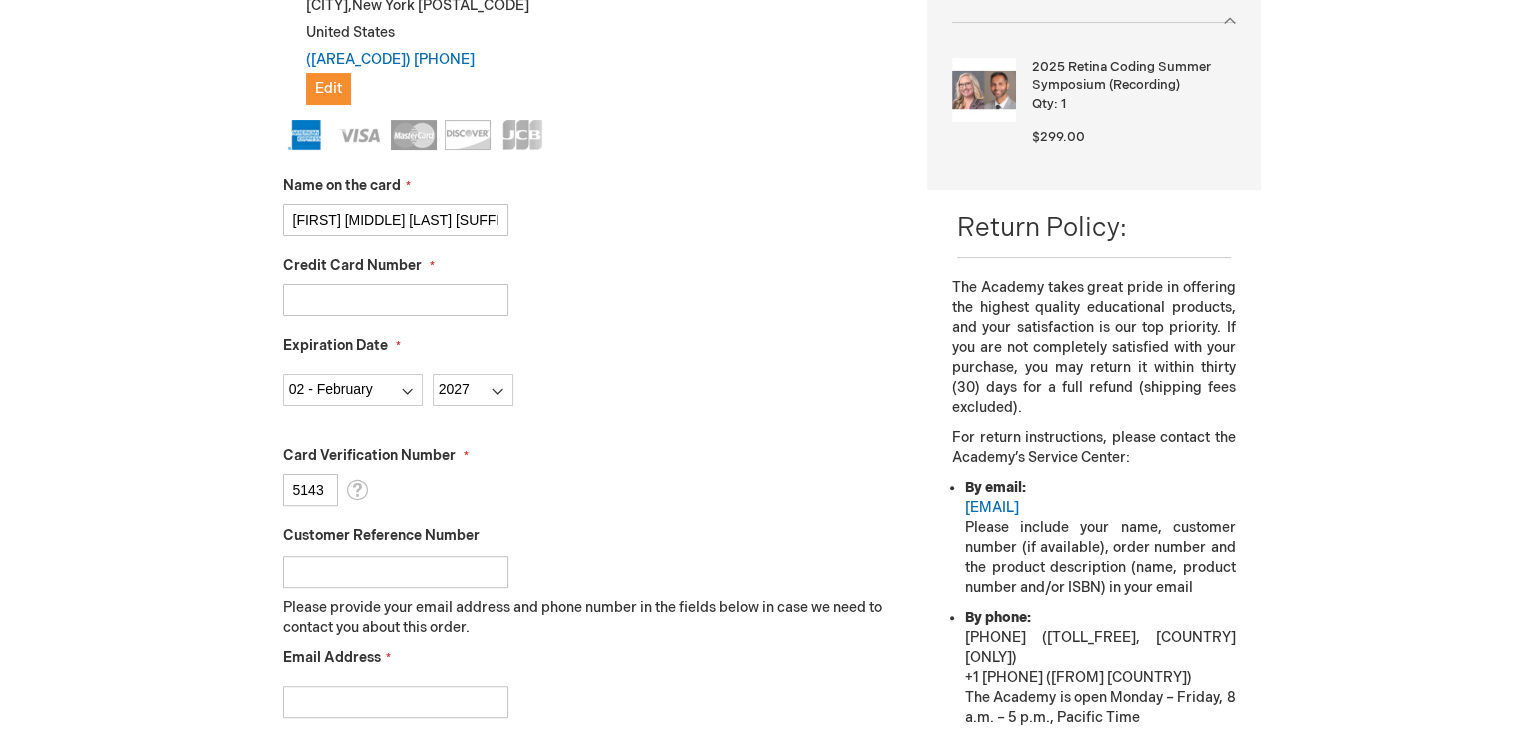 type on "5143" 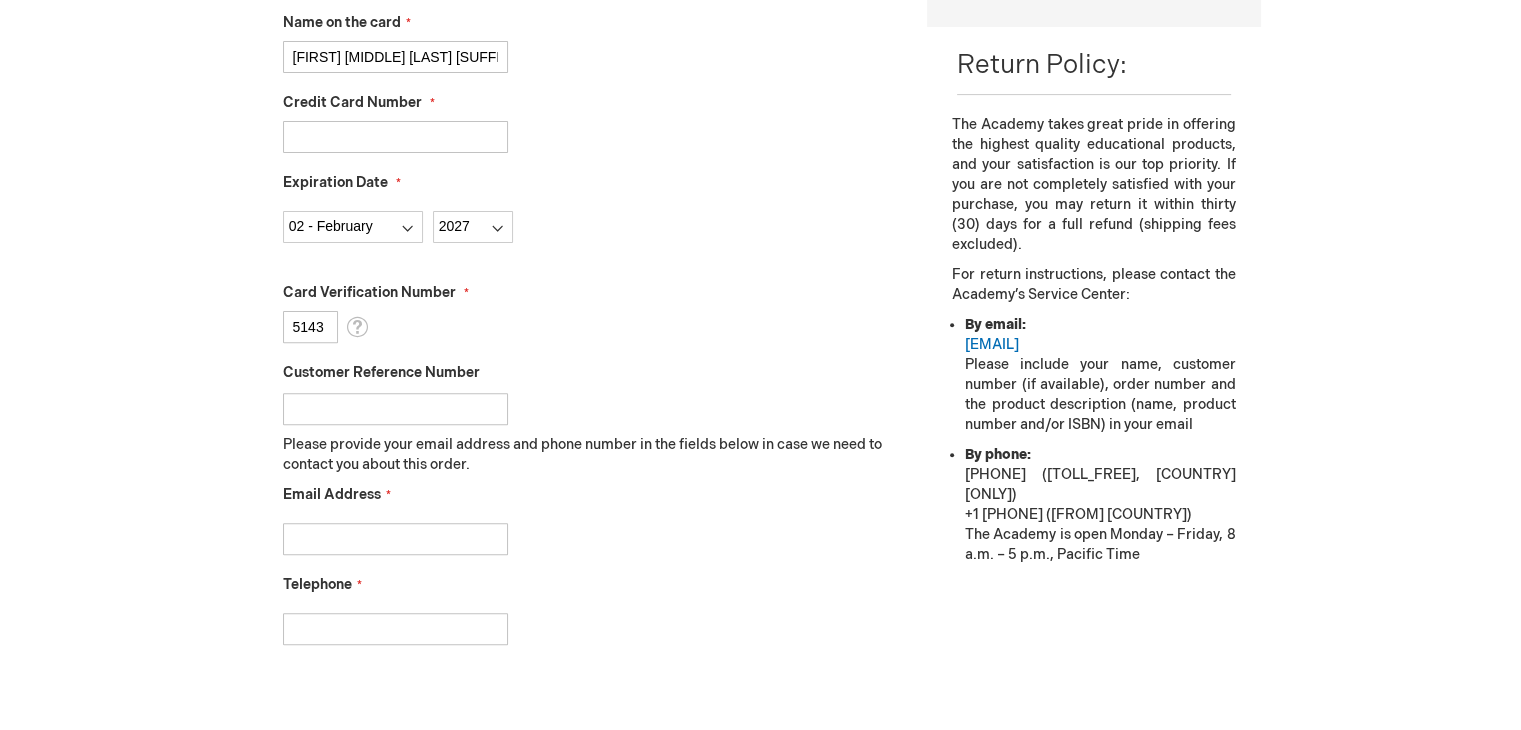 scroll, scrollTop: 673, scrollLeft: 0, axis: vertical 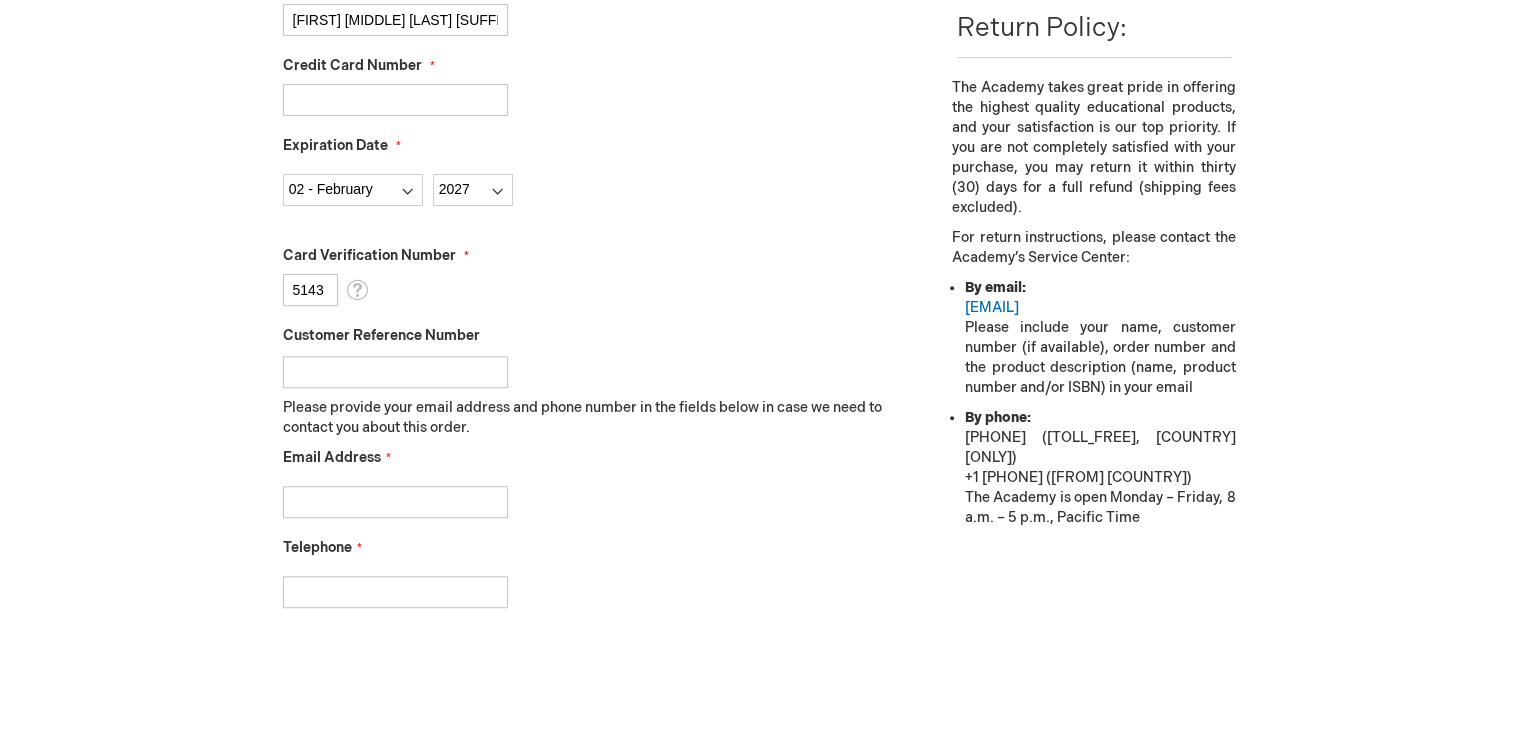 click on "Email Address" at bounding box center [395, 502] 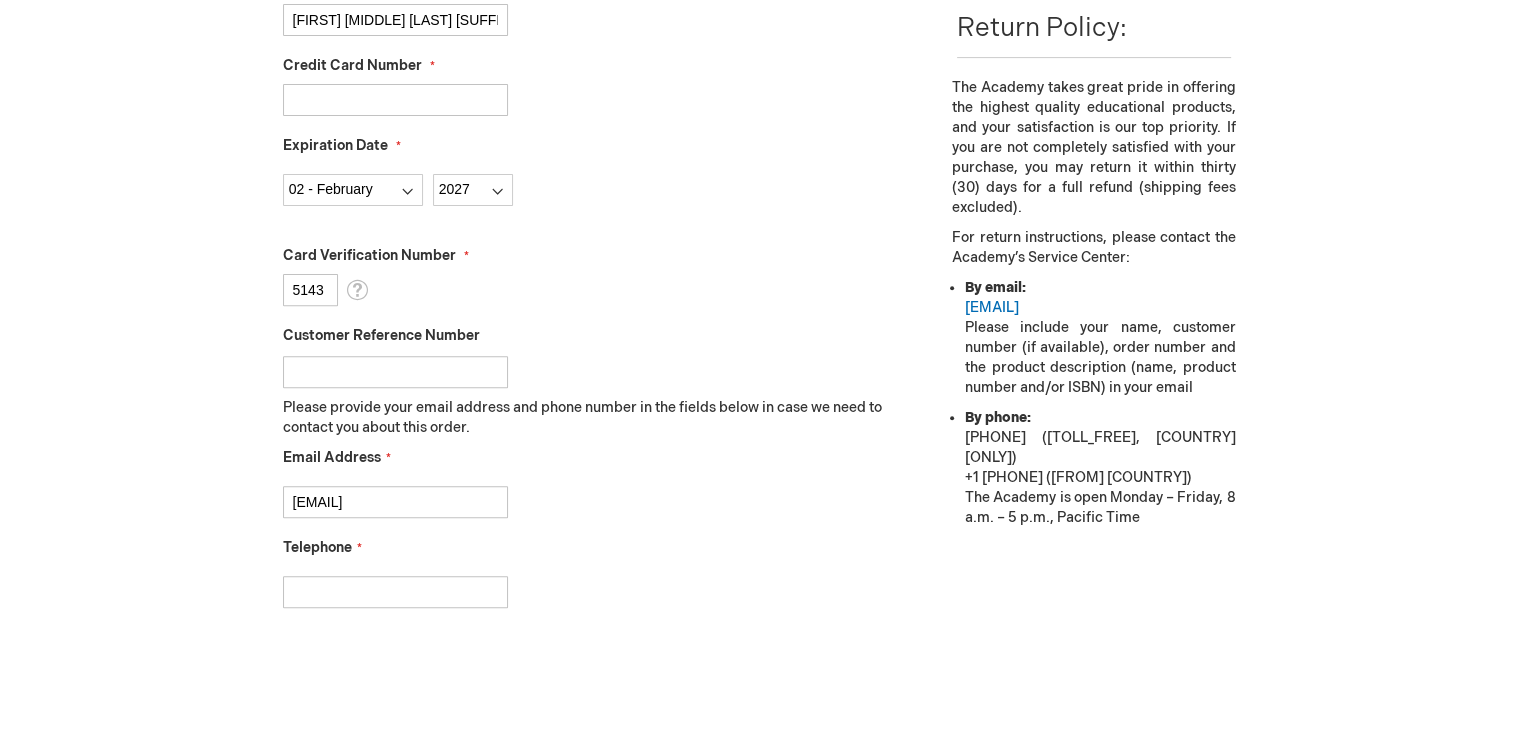 type on "[PHONE]" 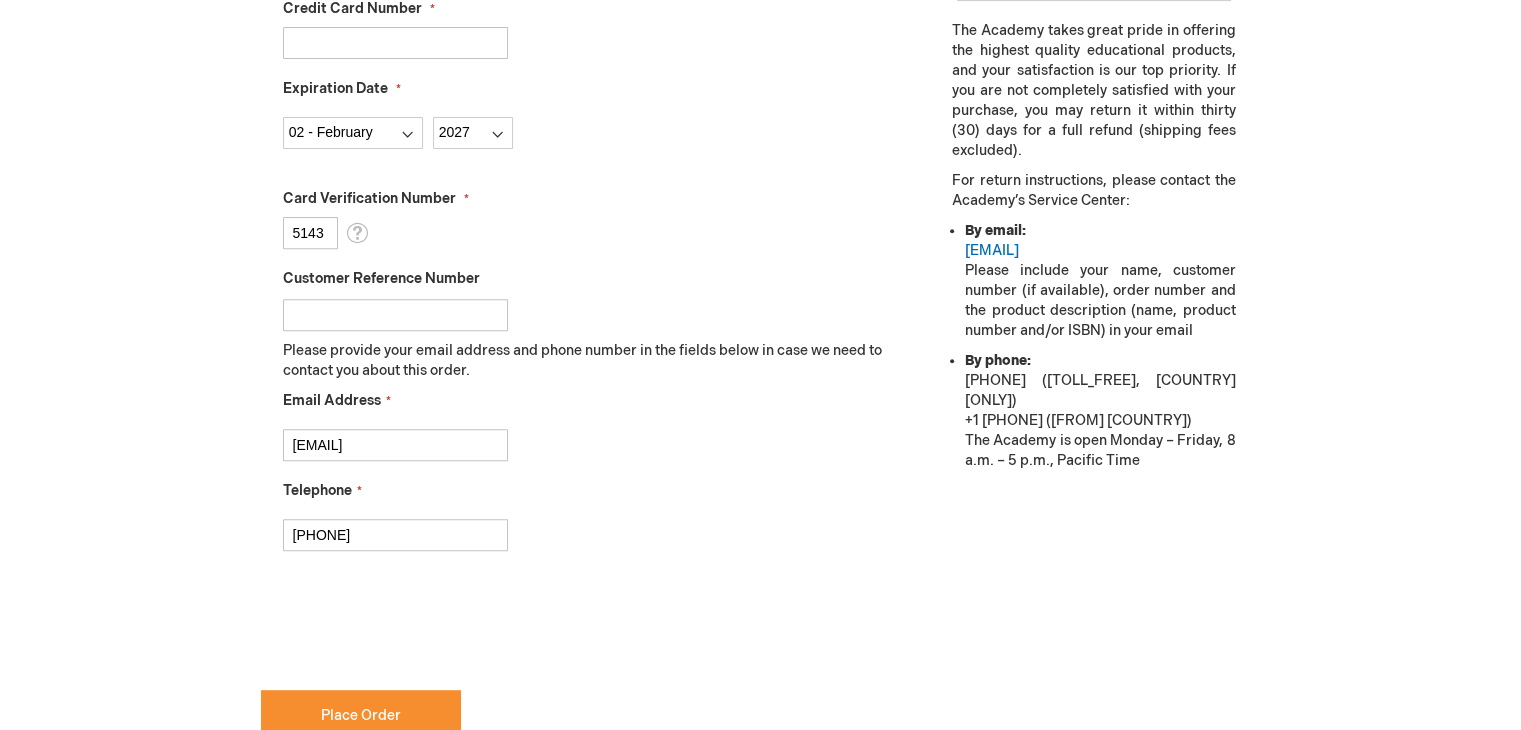 scroll, scrollTop: 773, scrollLeft: 0, axis: vertical 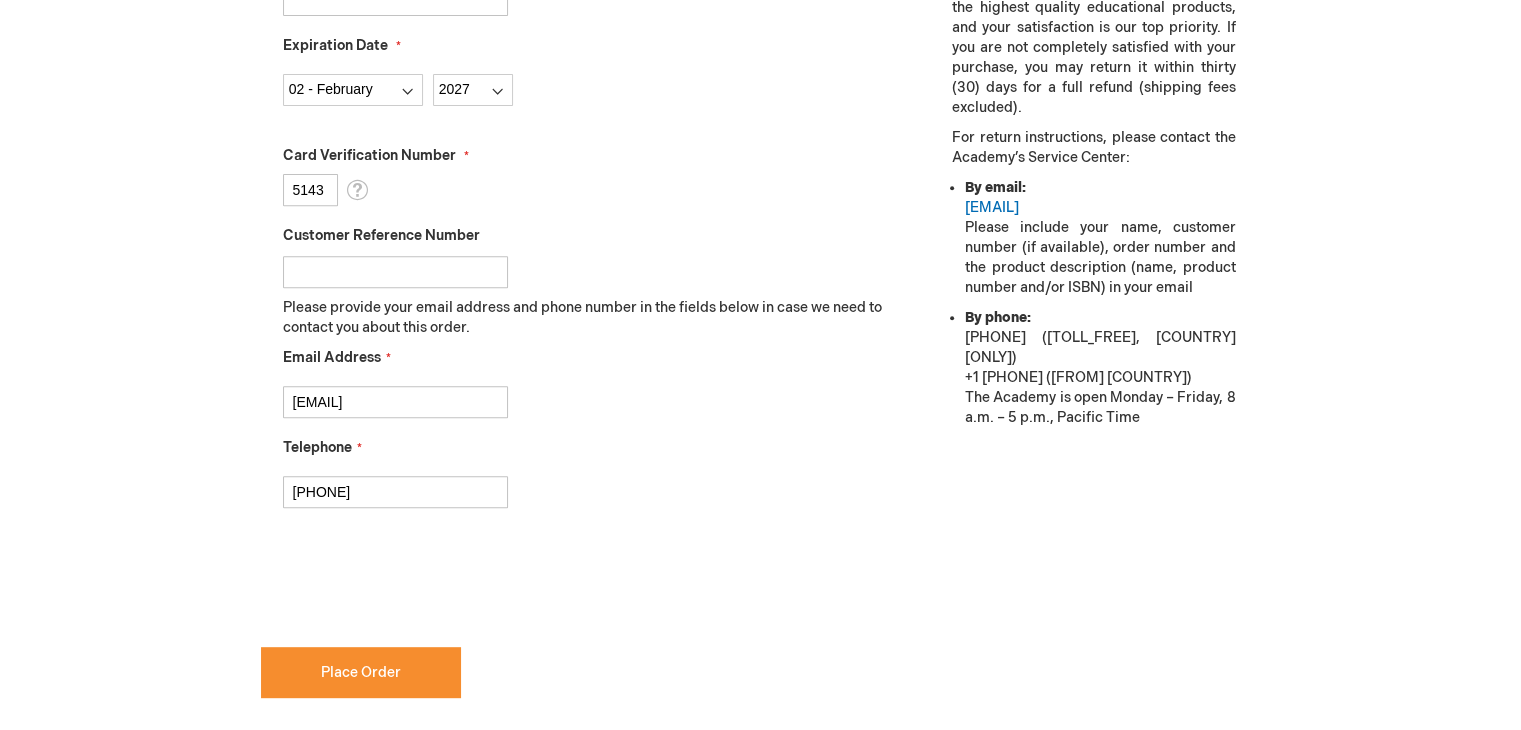 checkbox on "true" 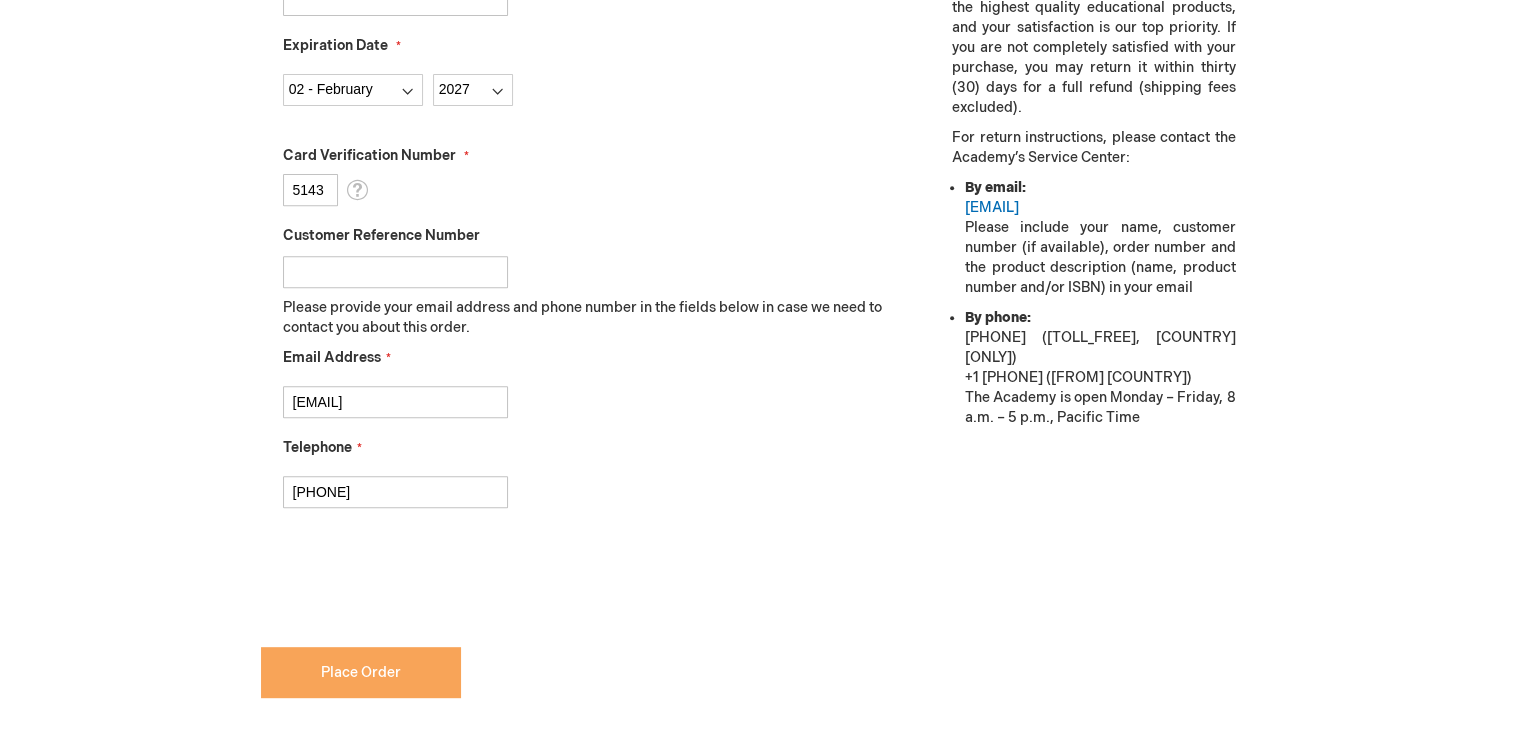 click on "Place Order" at bounding box center (361, 672) 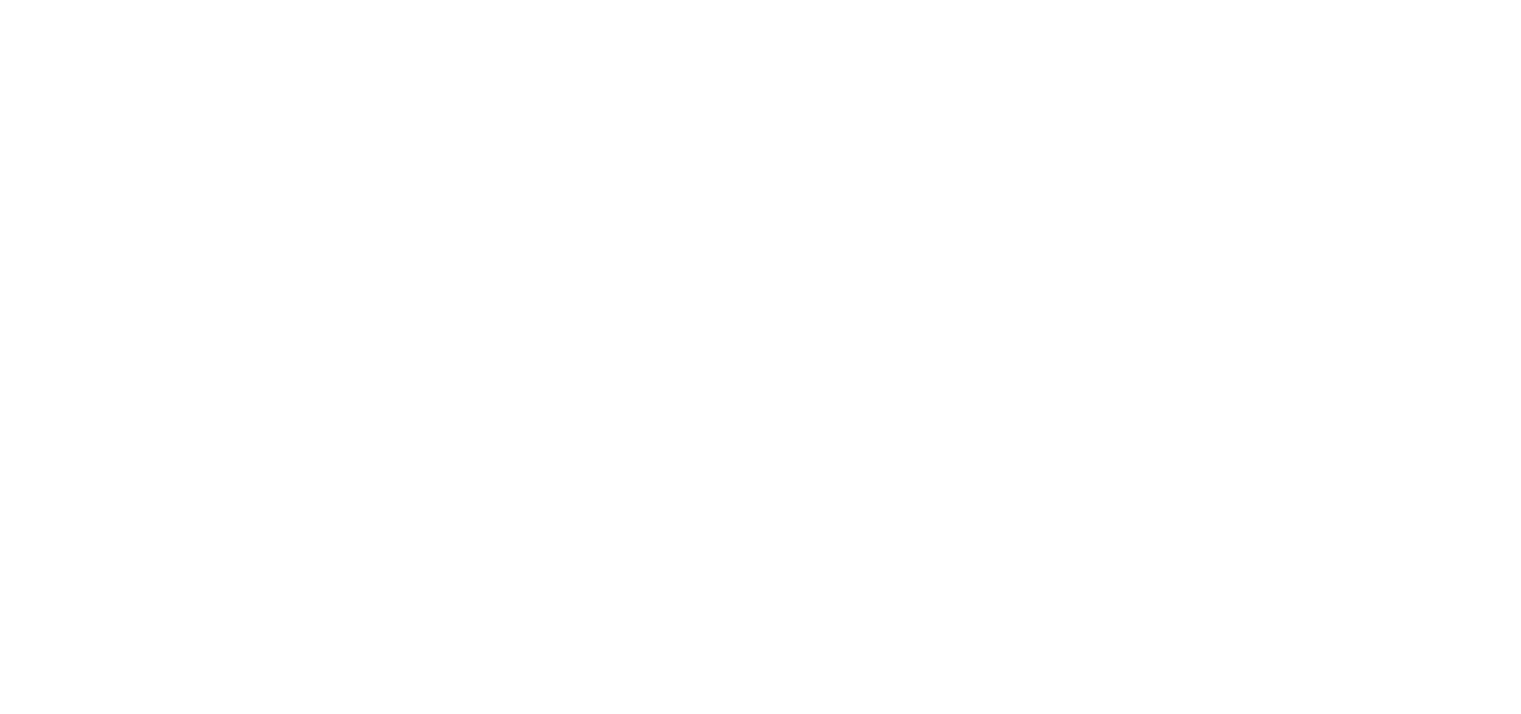 scroll, scrollTop: 0, scrollLeft: 0, axis: both 